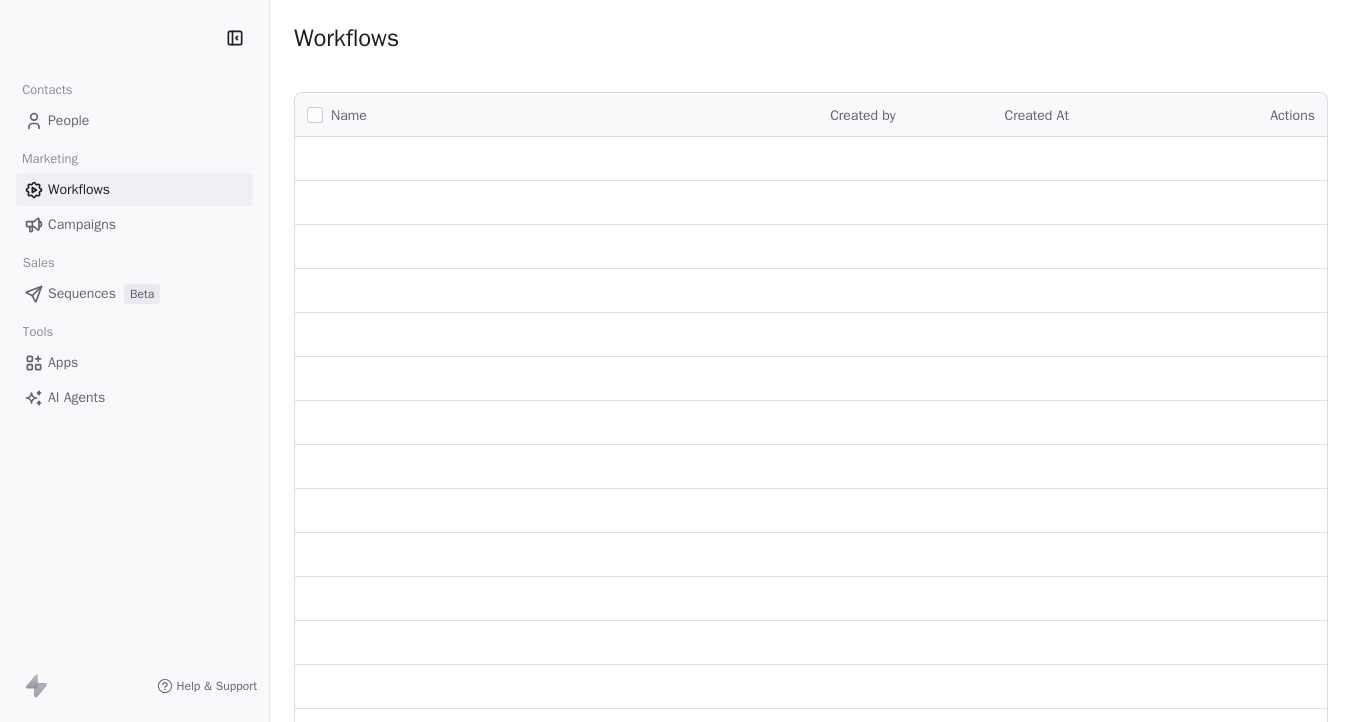 scroll, scrollTop: 0, scrollLeft: 0, axis: both 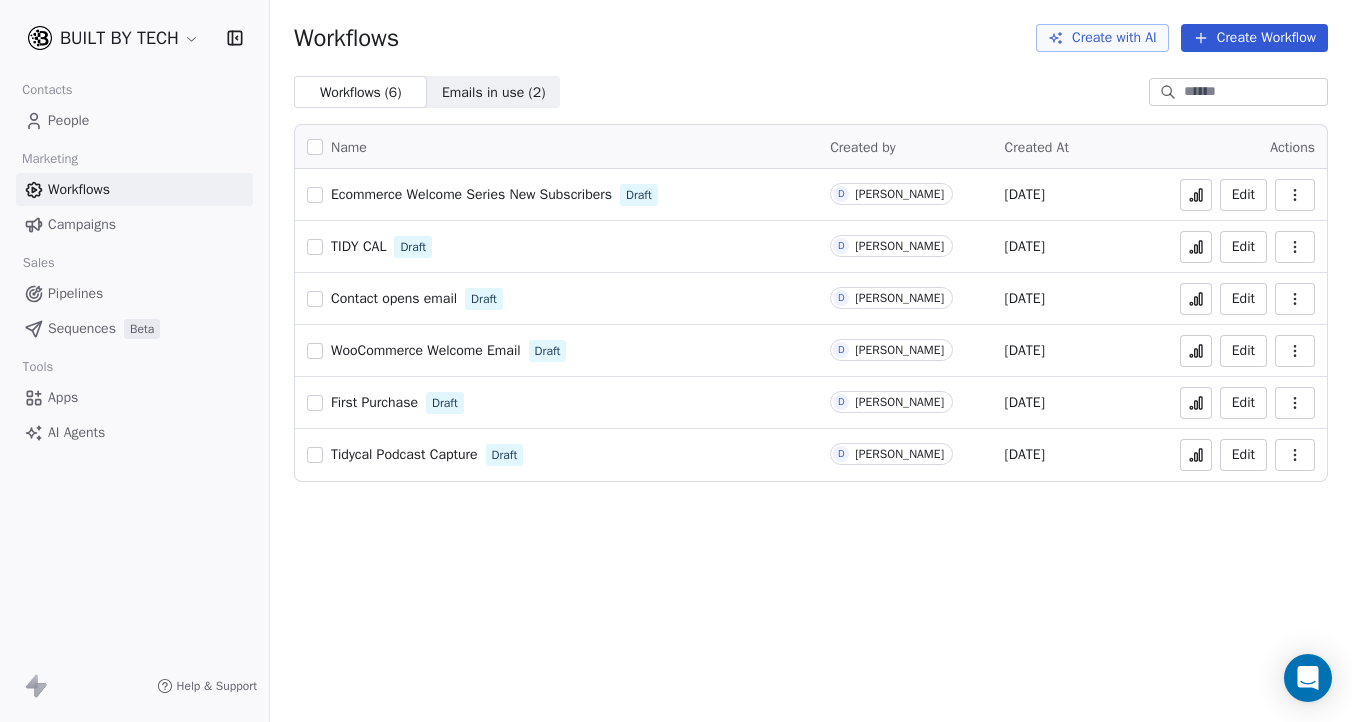 click on "Apps" at bounding box center (63, 397) 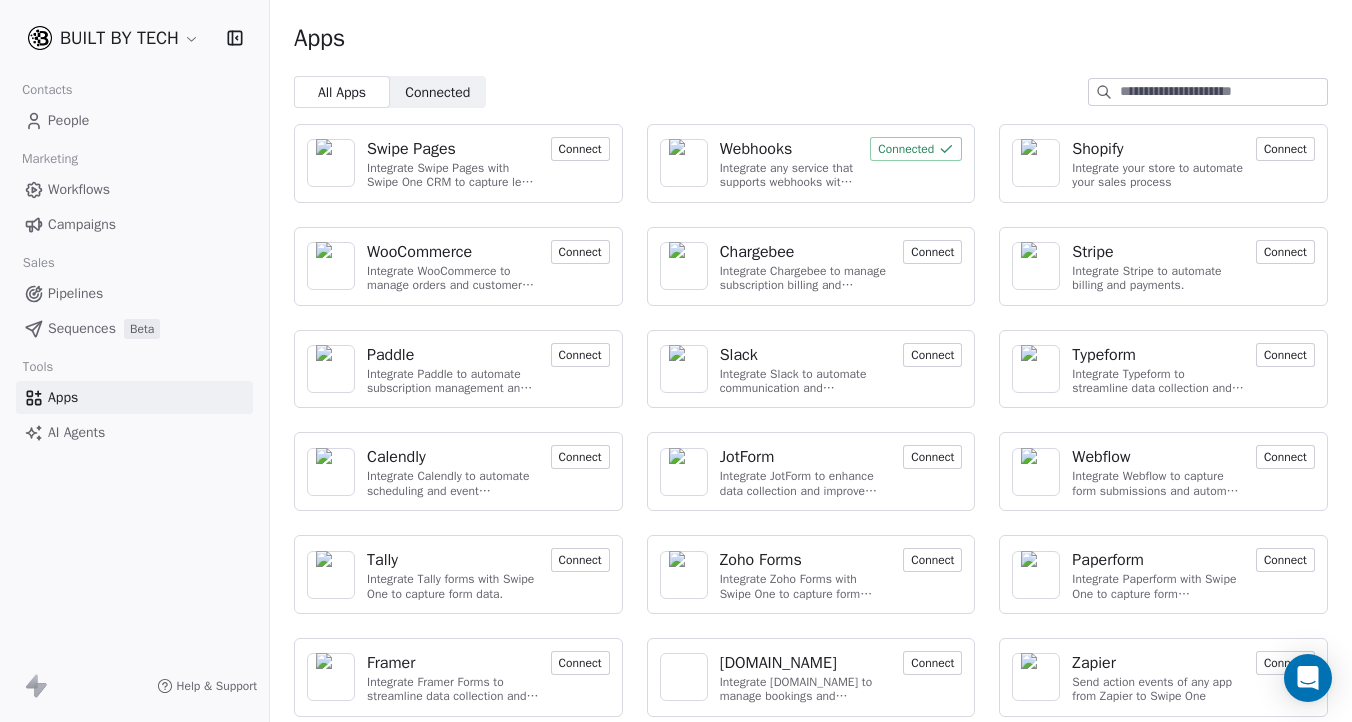 click on "Connected" at bounding box center (916, 149) 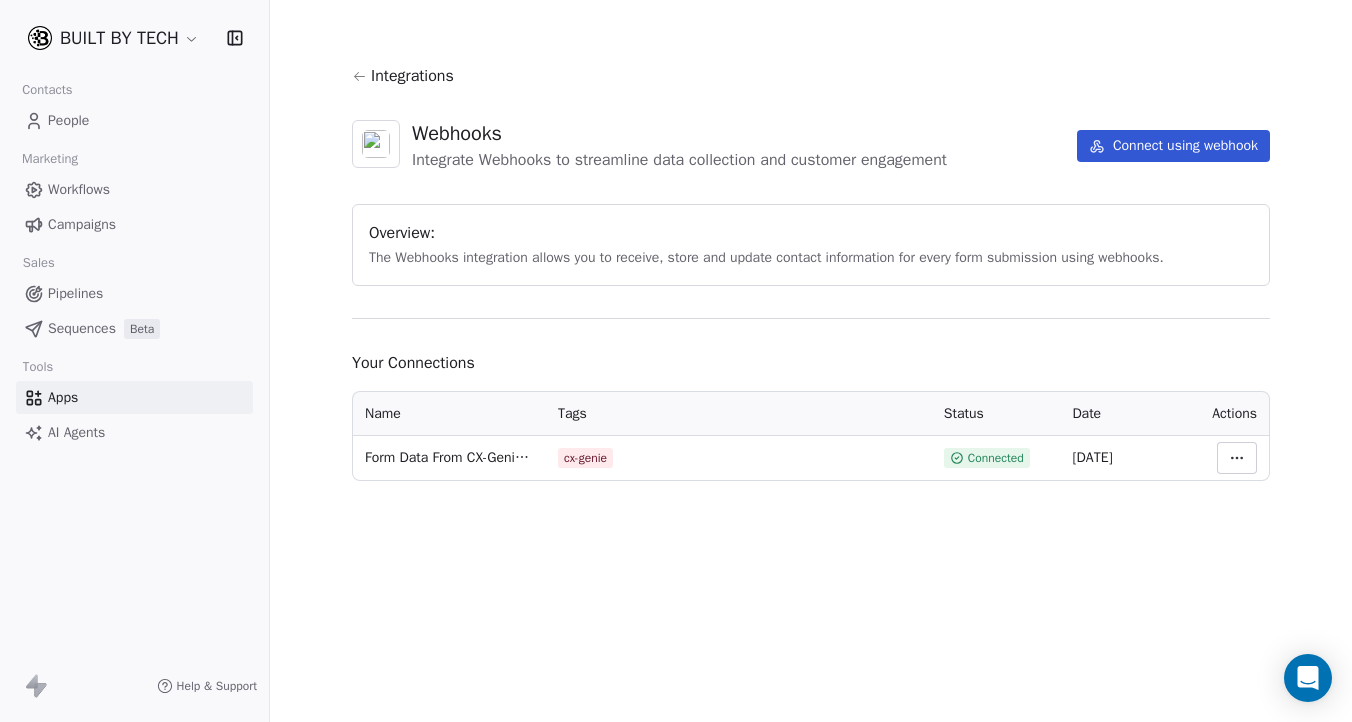 click on "BUILT BY TECH Contacts People Marketing Workflows Campaigns Sales Pipelines Sequences Beta Tools Apps AI Agents Help & Support Integrations Webhooks Integrate Webhooks to streamline data collection and customer engagement Connect using webhook Overview: The Webhooks integration allows you to receive, store and update contact information for every form submission using webhooks. Your Connections Name Tags Status Date Actions Form Data From CX-Genie App cx-genie Connected [DATE]" at bounding box center (676, 361) 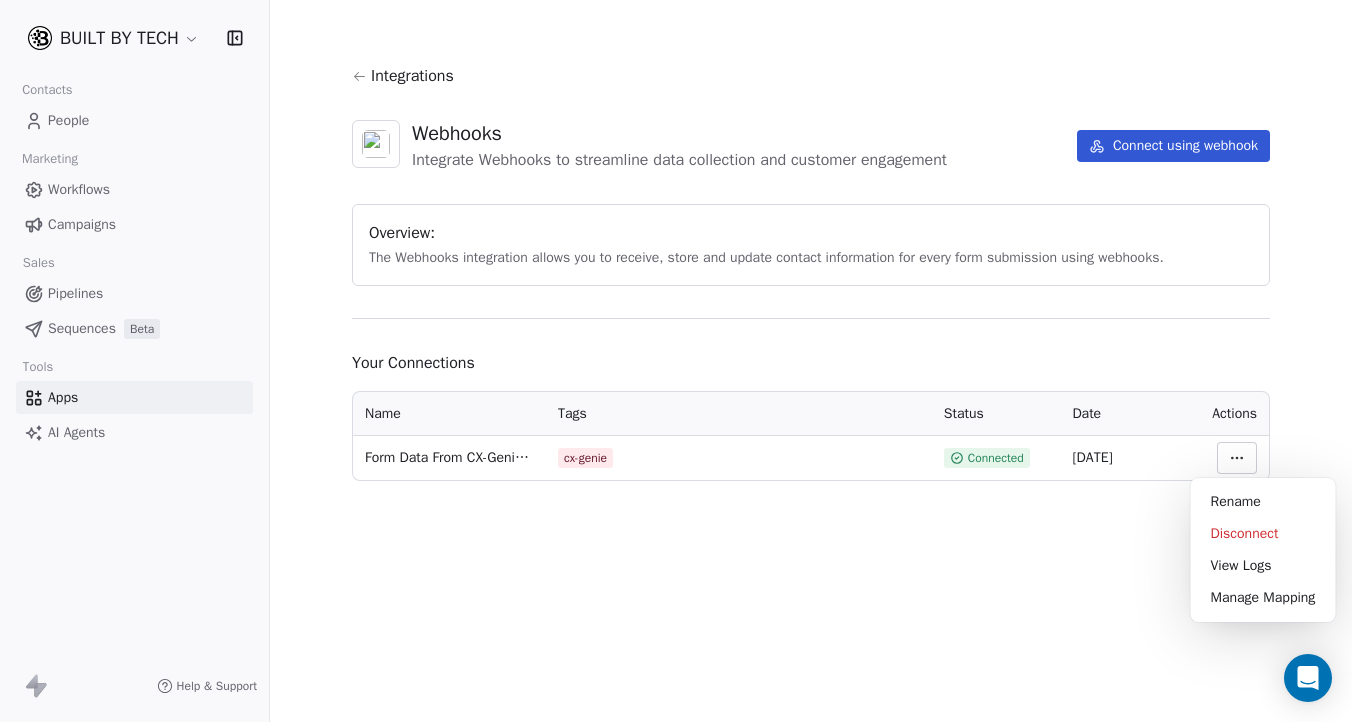 click on "BUILT BY TECH Contacts People Marketing Workflows Campaigns Sales Pipelines Sequences Beta Tools Apps AI Agents Help & Support Integrations Webhooks Integrate Webhooks to streamline data collection and customer engagement Connect using webhook Overview: The Webhooks integration allows you to receive, store and update contact information for every form submission using webhooks. Your Connections Name Tags Status Date Actions Form Data From CX-Genie App cx-genie Connected [DATE]
Rename Disconnect View Logs Manage Mapping" at bounding box center (676, 361) 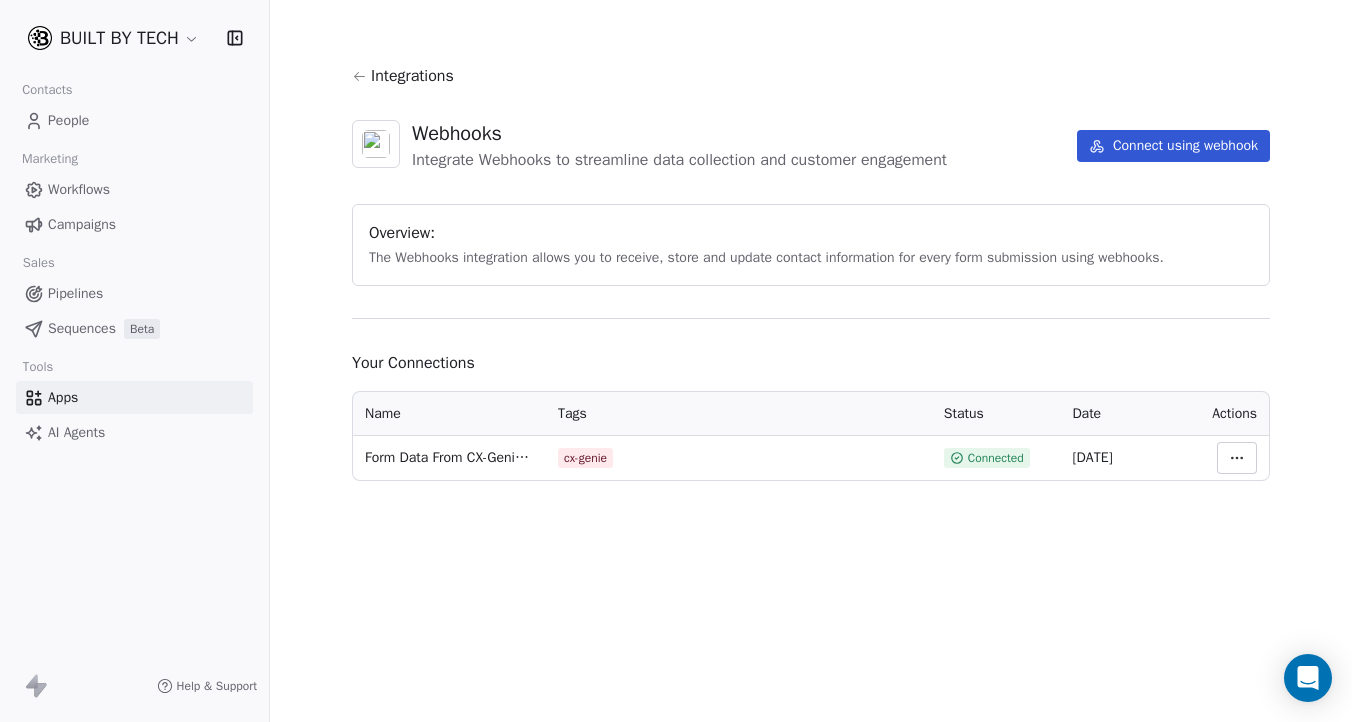 click on "cx-genie" at bounding box center [585, 458] 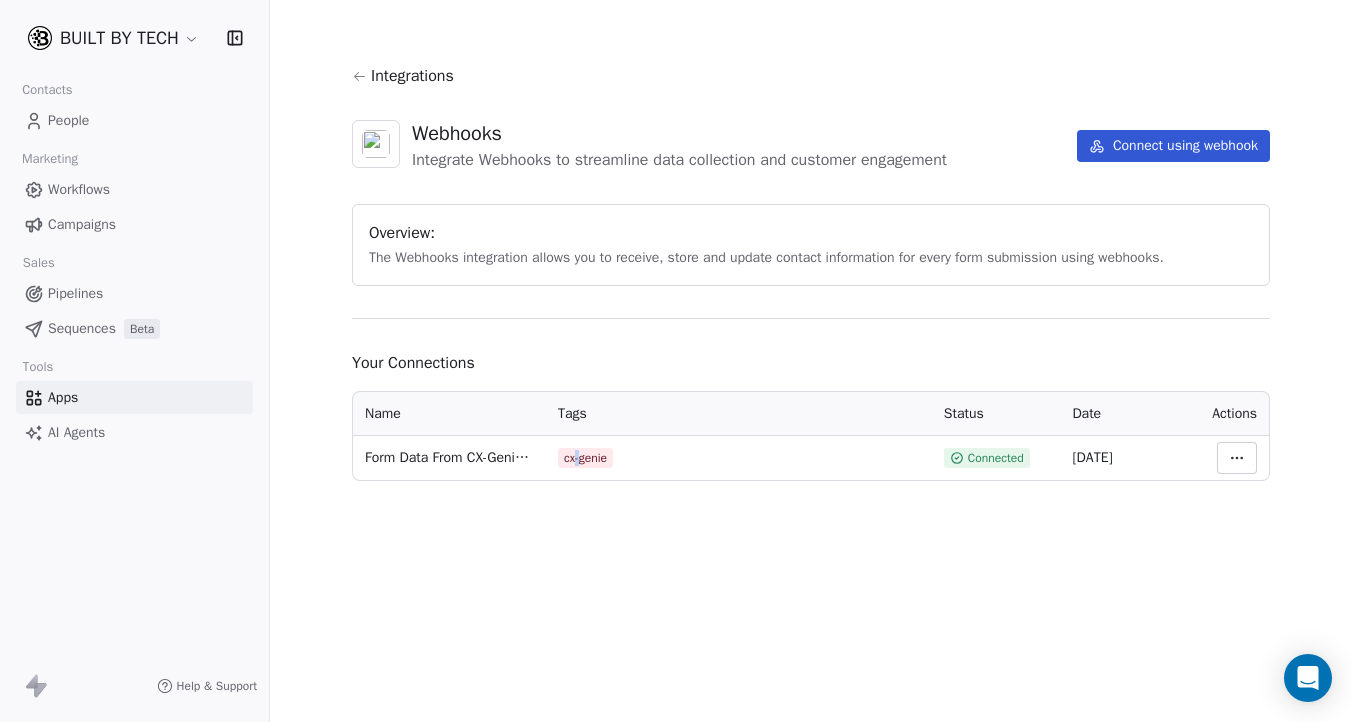 click on "cx-genie" at bounding box center [585, 458] 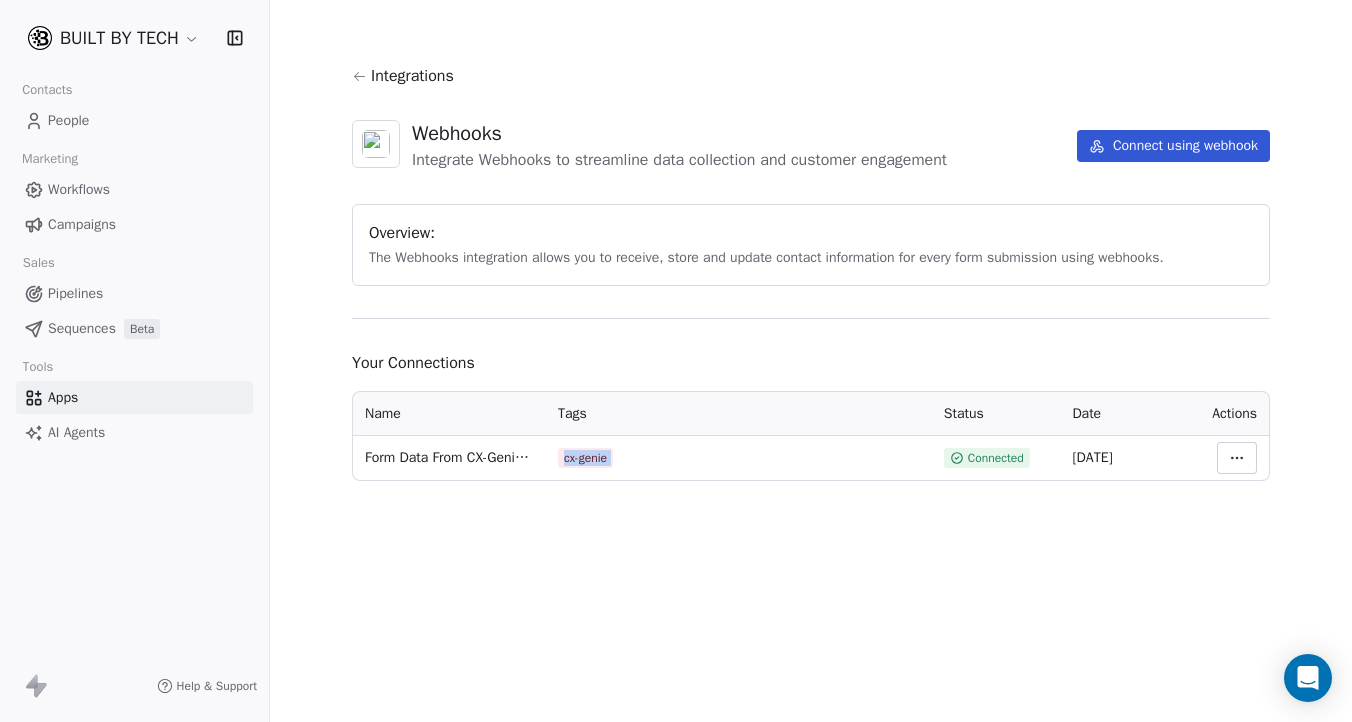 click on "cx-genie" at bounding box center (585, 458) 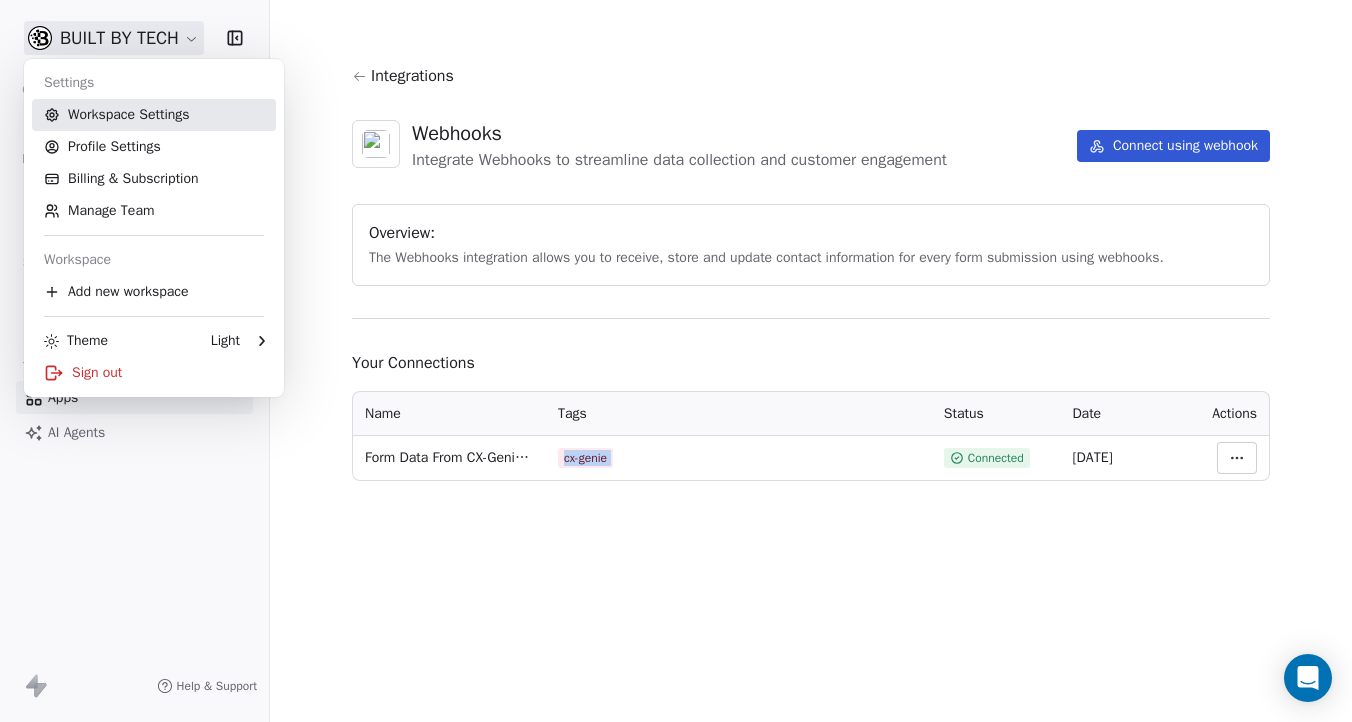 click on "Workspace Settings" at bounding box center (154, 115) 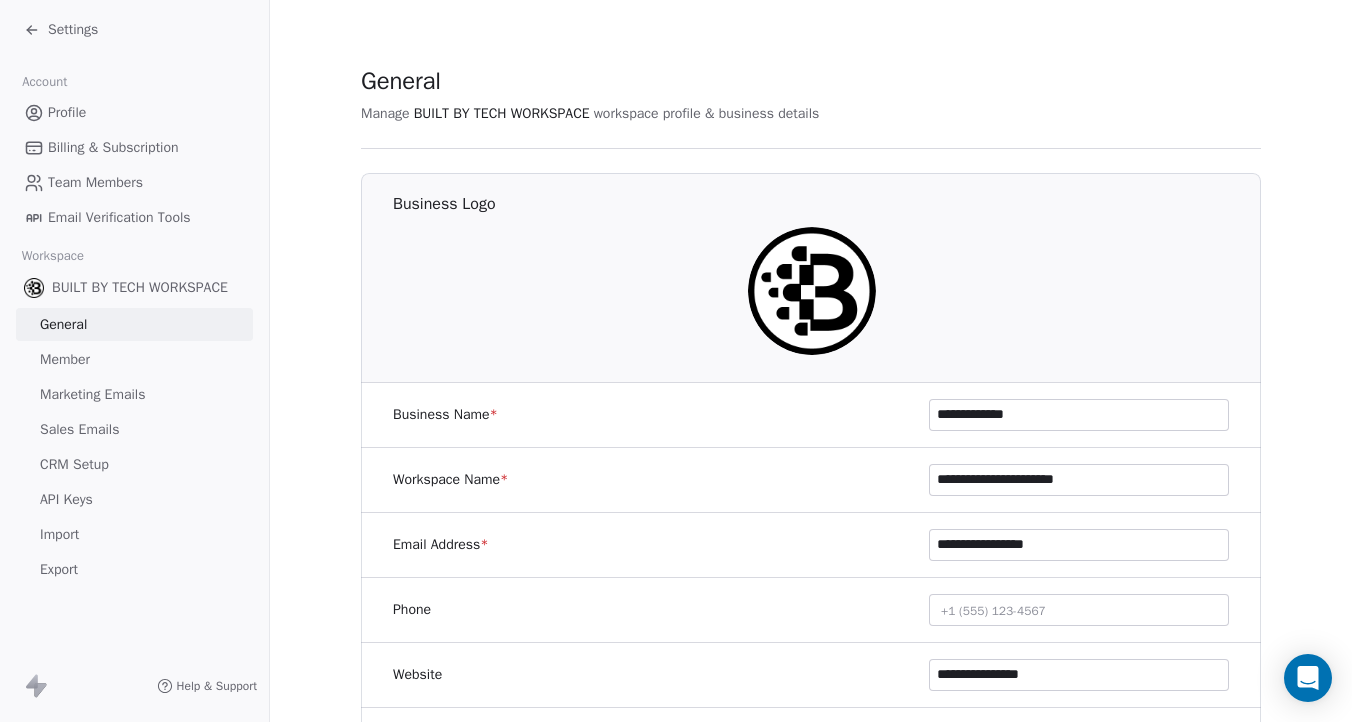 click on "API Keys" at bounding box center [66, 499] 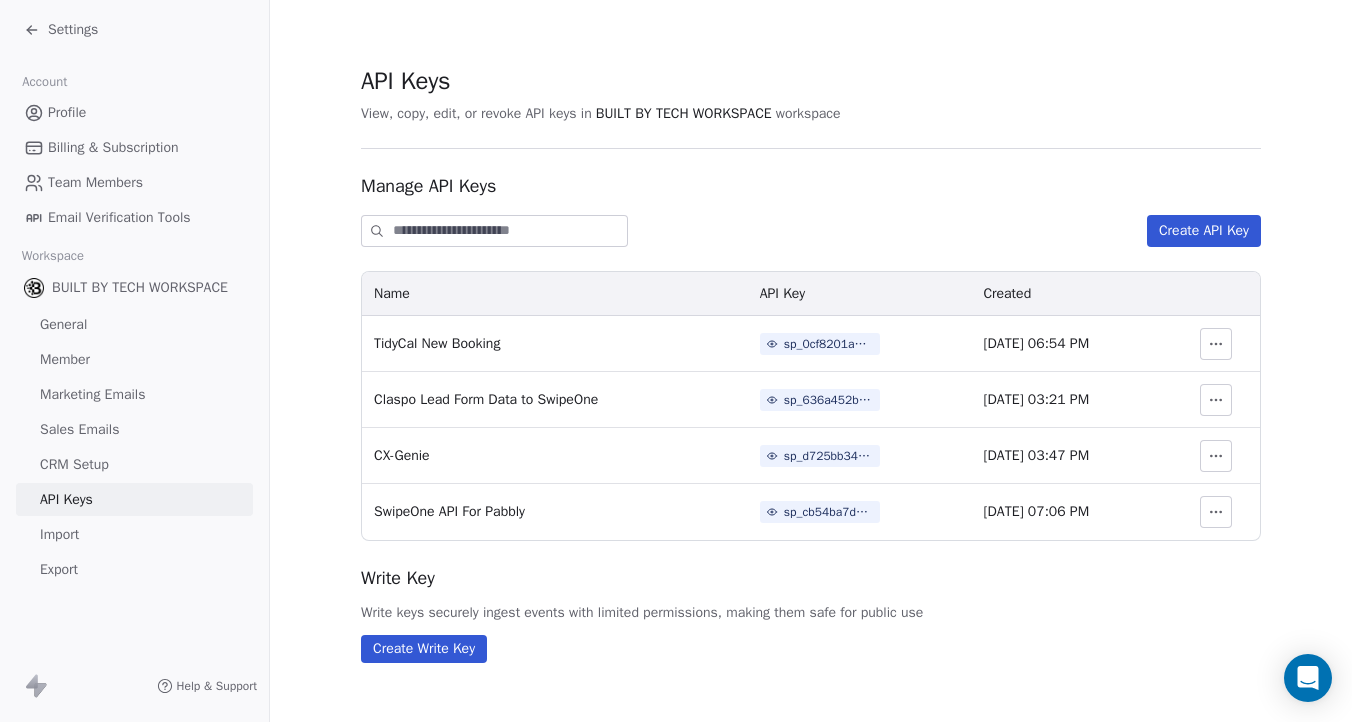 click on "sp_cb54ba7d9dca43bf8d0296eb6a1aae2a" at bounding box center (829, 512) 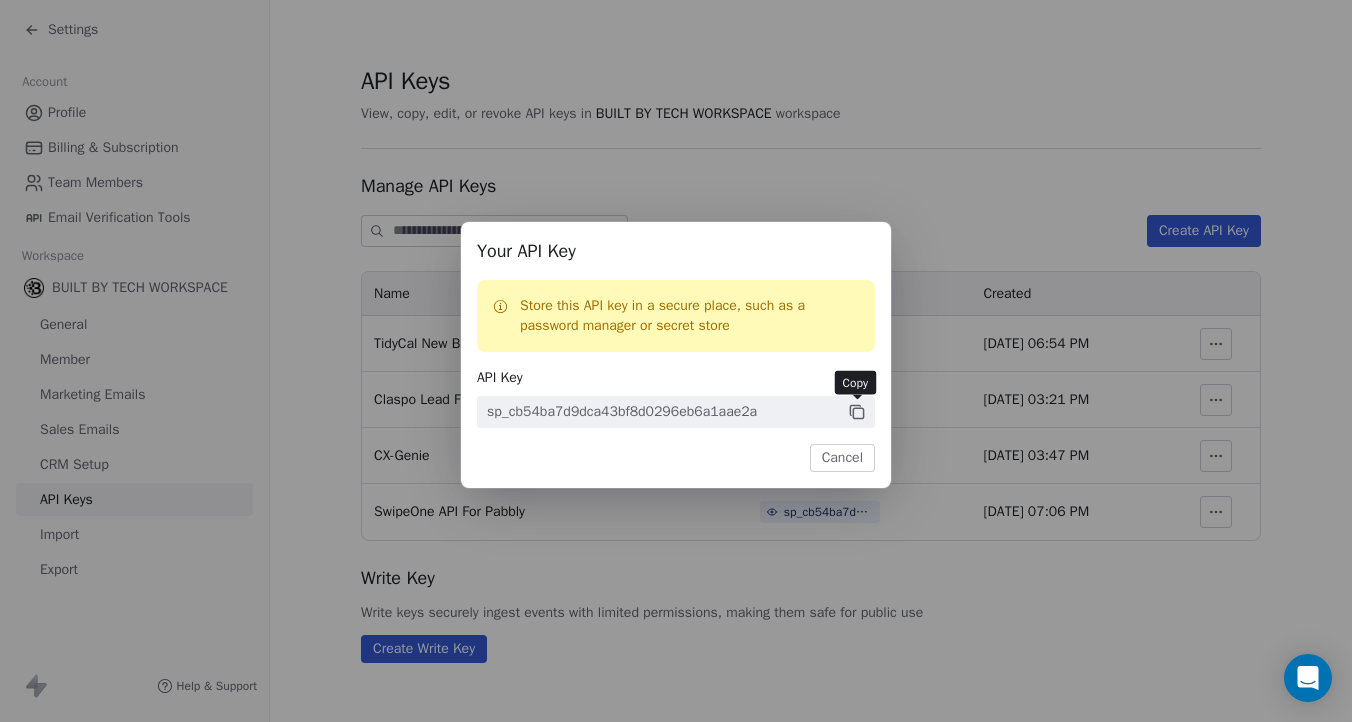 click 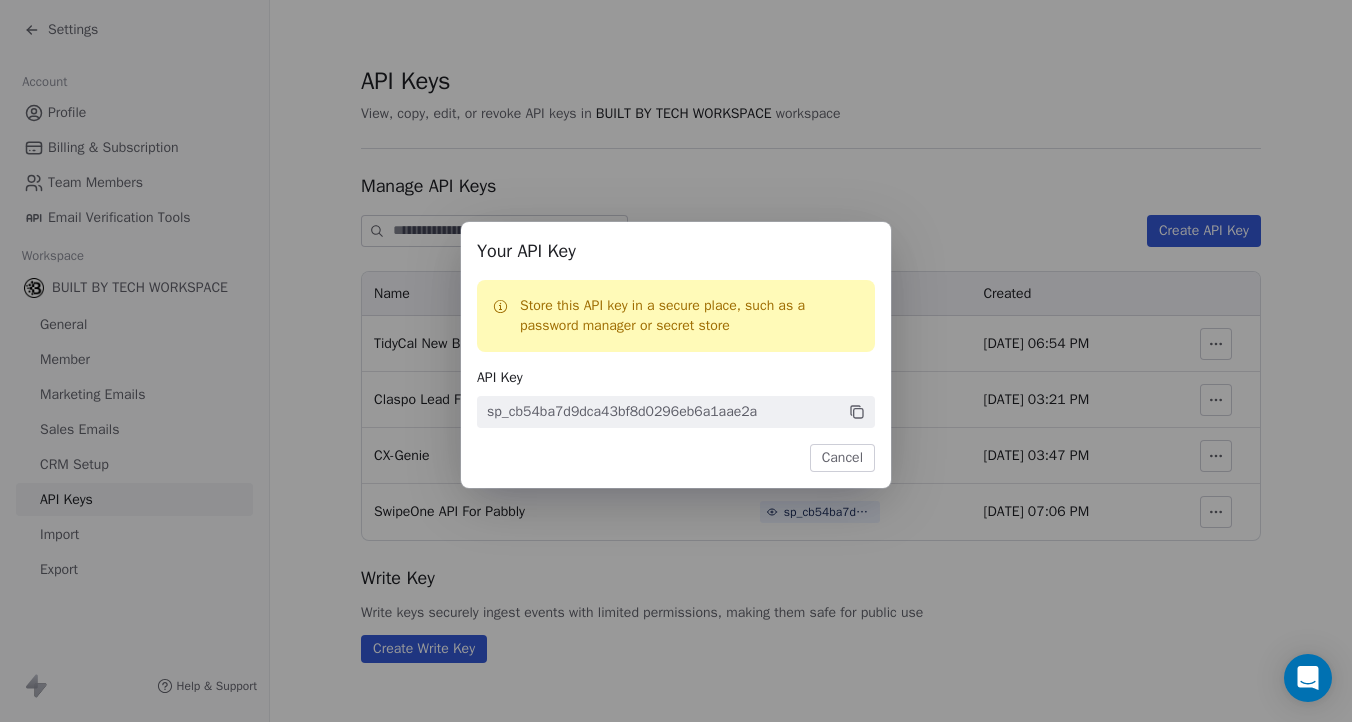 click on "Cancel" at bounding box center [842, 458] 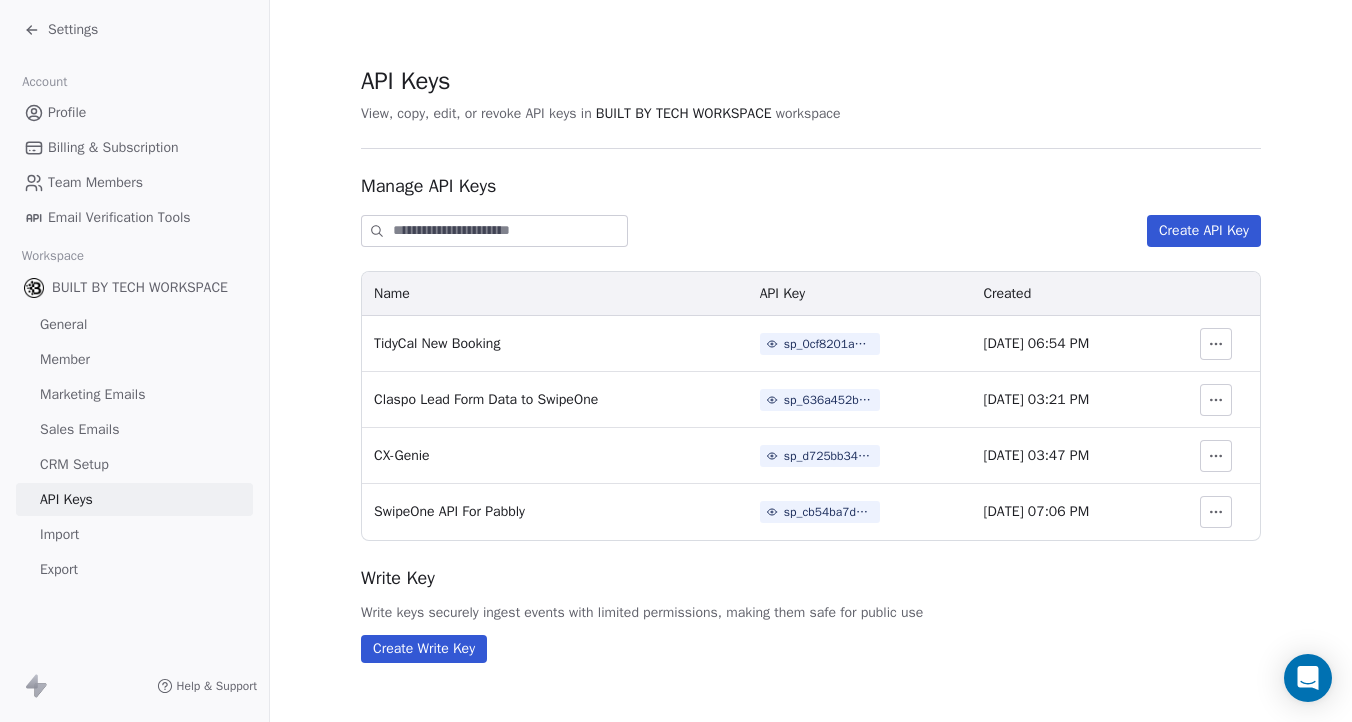 click 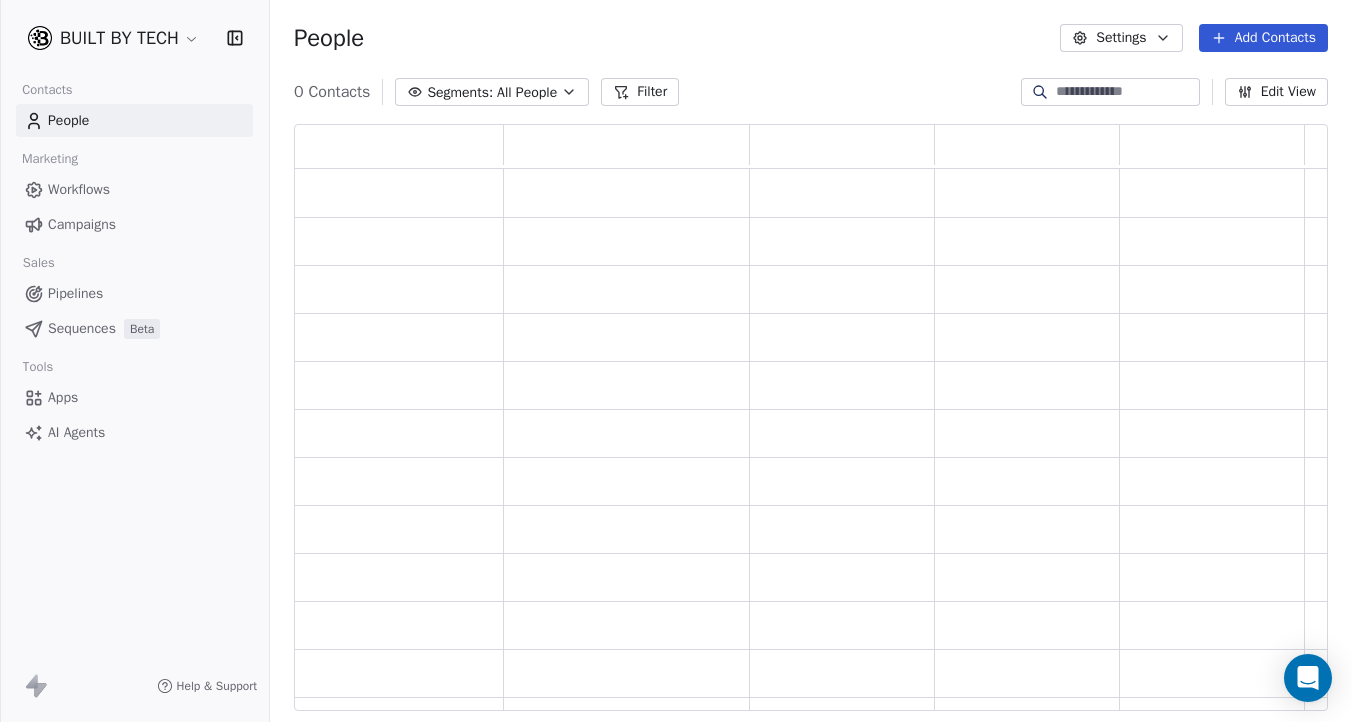 scroll, scrollTop: 15, scrollLeft: 16, axis: both 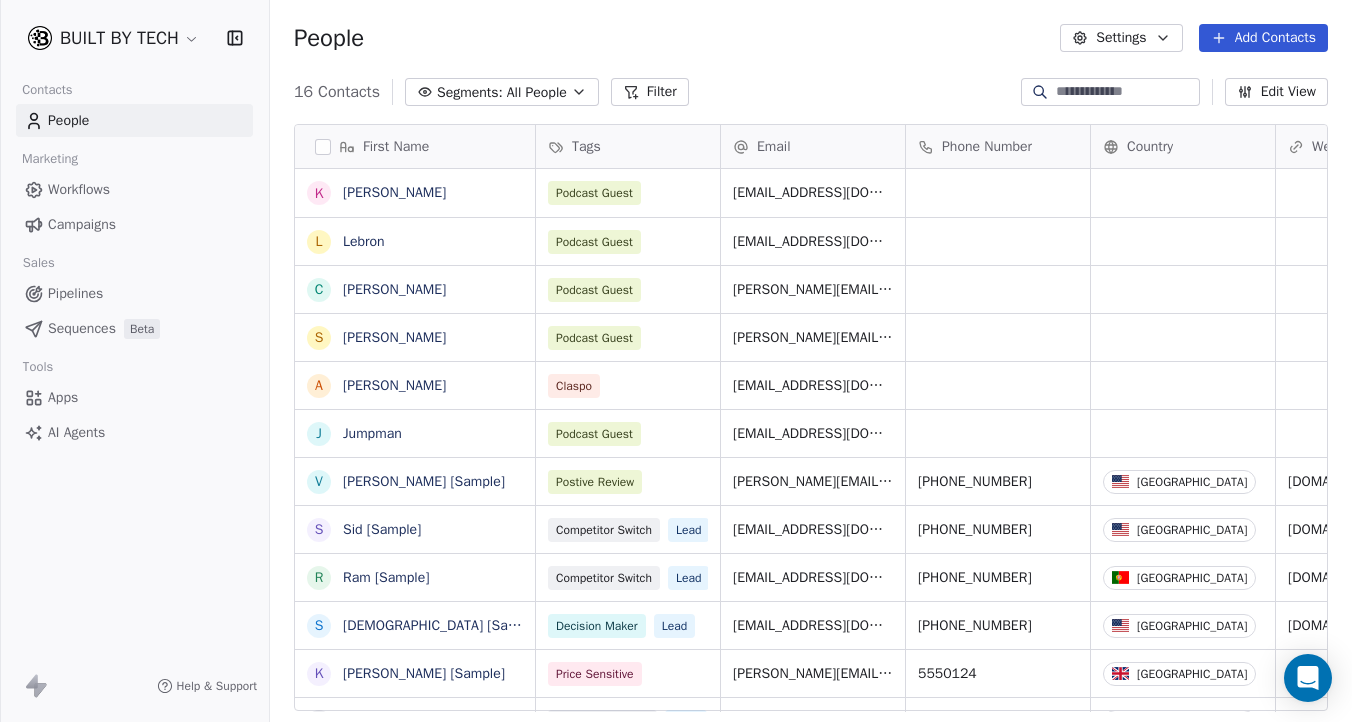 click on "Apps" at bounding box center (134, 397) 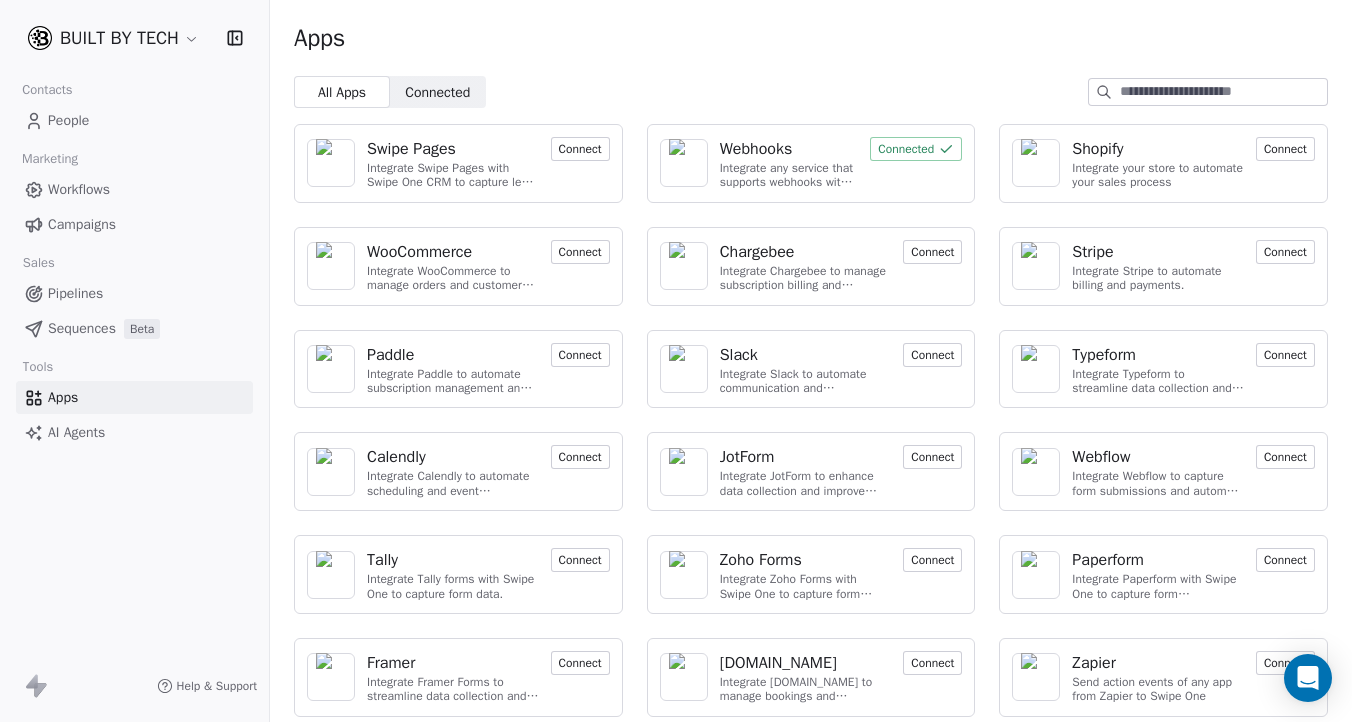 click on "Webhooks Integrate any service that supports webhooks with Swipe One to capture and automate data workflows. Connected" at bounding box center [811, 163] 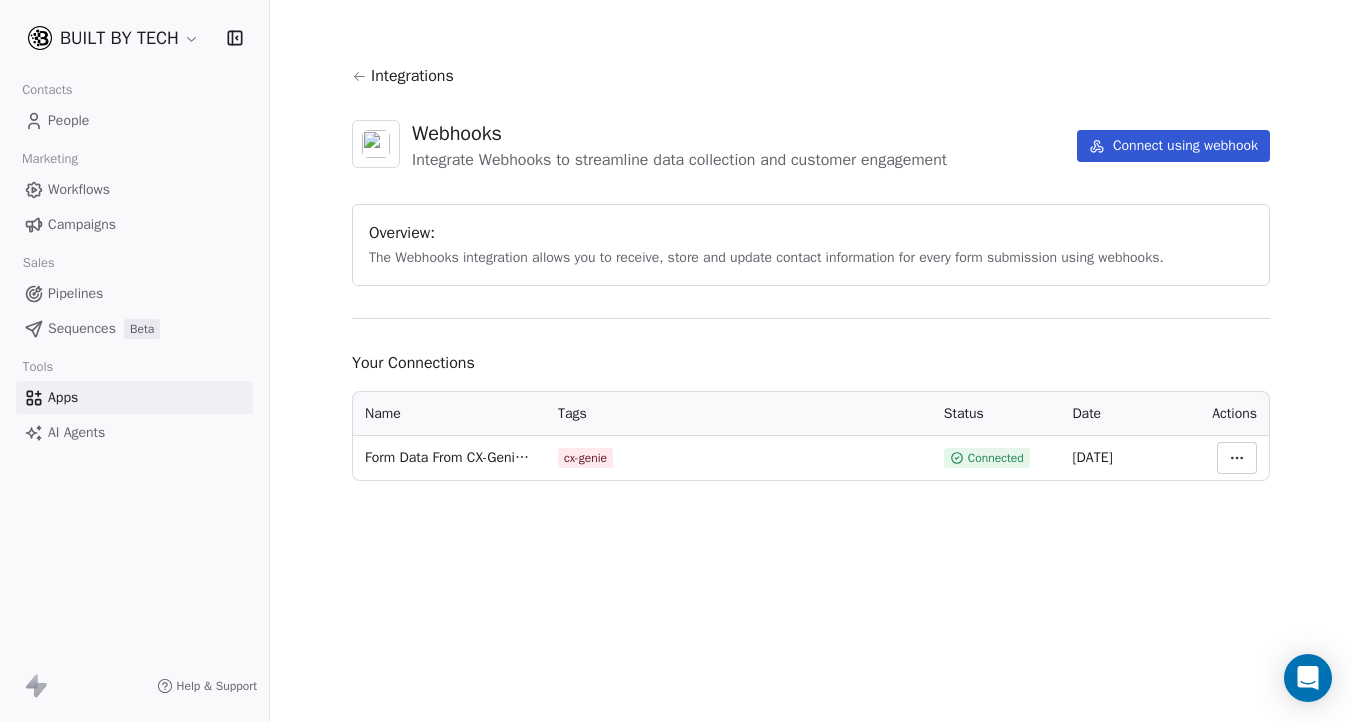 click on "Connected" at bounding box center [987, 458] 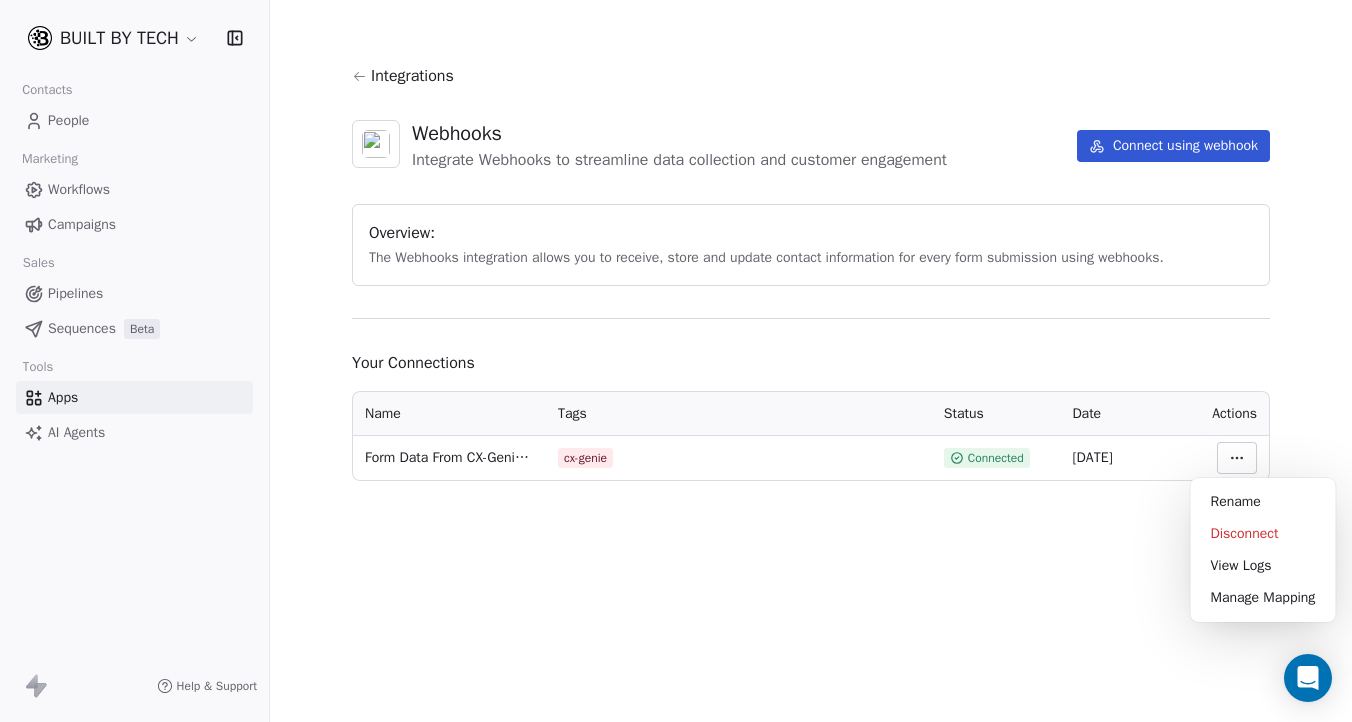 click on "BUILT BY TECH Contacts People Marketing Workflows Campaigns Sales Pipelines Sequences Beta Tools Apps AI Agents Help & Support Integrations Webhooks Integrate Webhooks to streamline data collection and customer engagement Connect using webhook Overview: The Webhooks integration allows you to receive, store and update contact information for every form submission using webhooks. Your Connections Name Tags Status Date Actions Form Data From CX-Genie App cx-genie Connected [DATE]
Rename Disconnect View Logs Manage Mapping" at bounding box center [676, 361] 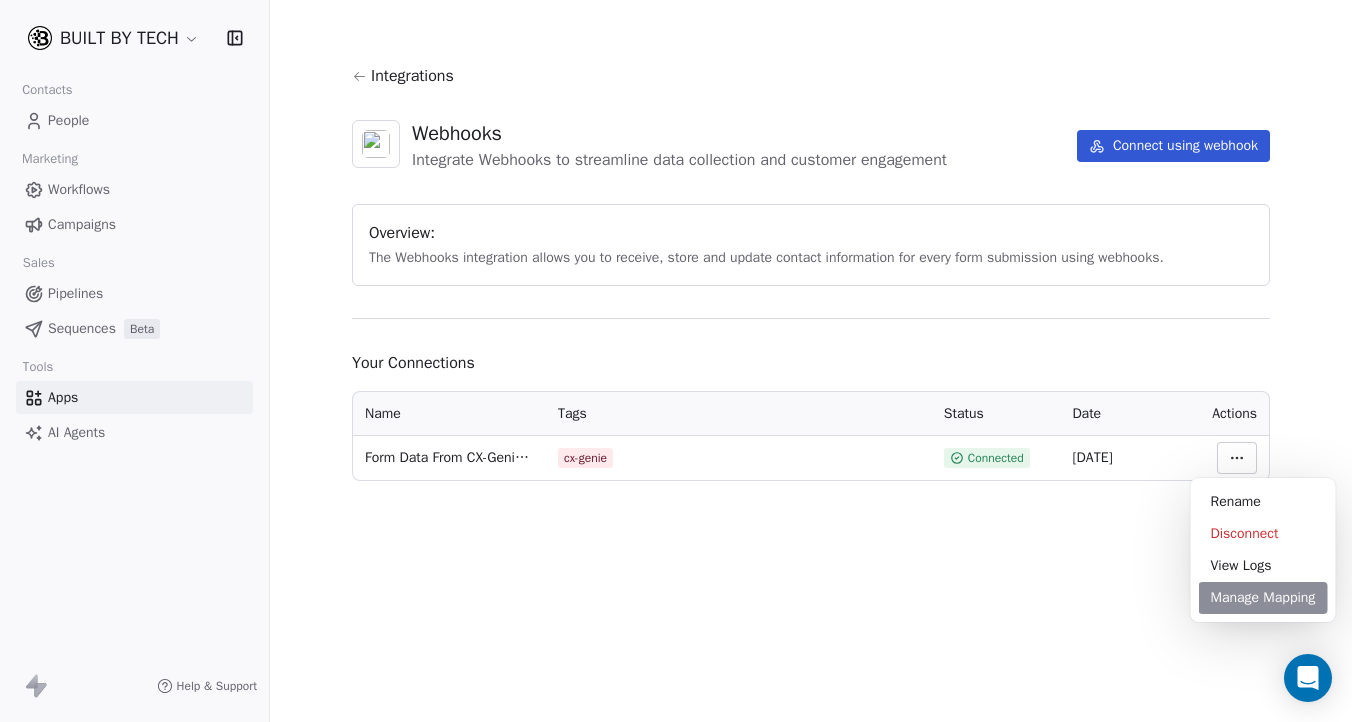 click on "Manage Mapping" at bounding box center (1263, 598) 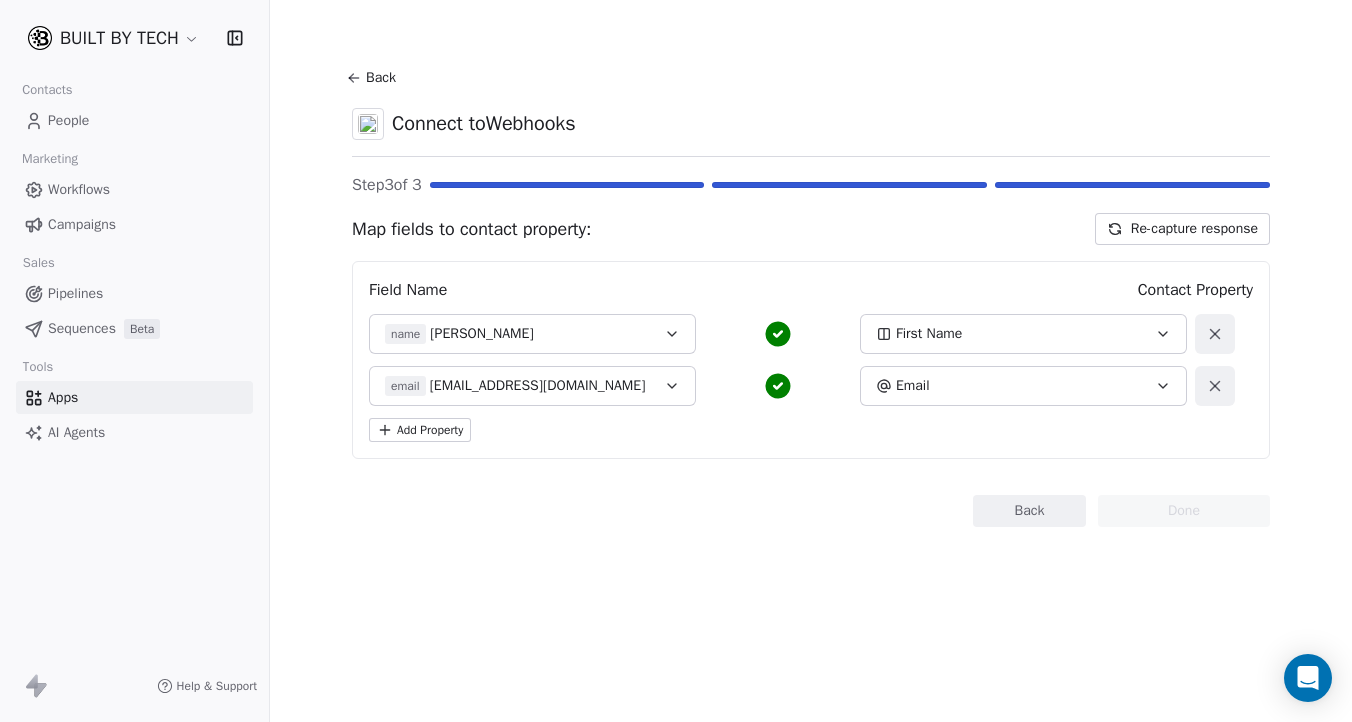 click on "Back" at bounding box center [374, 78] 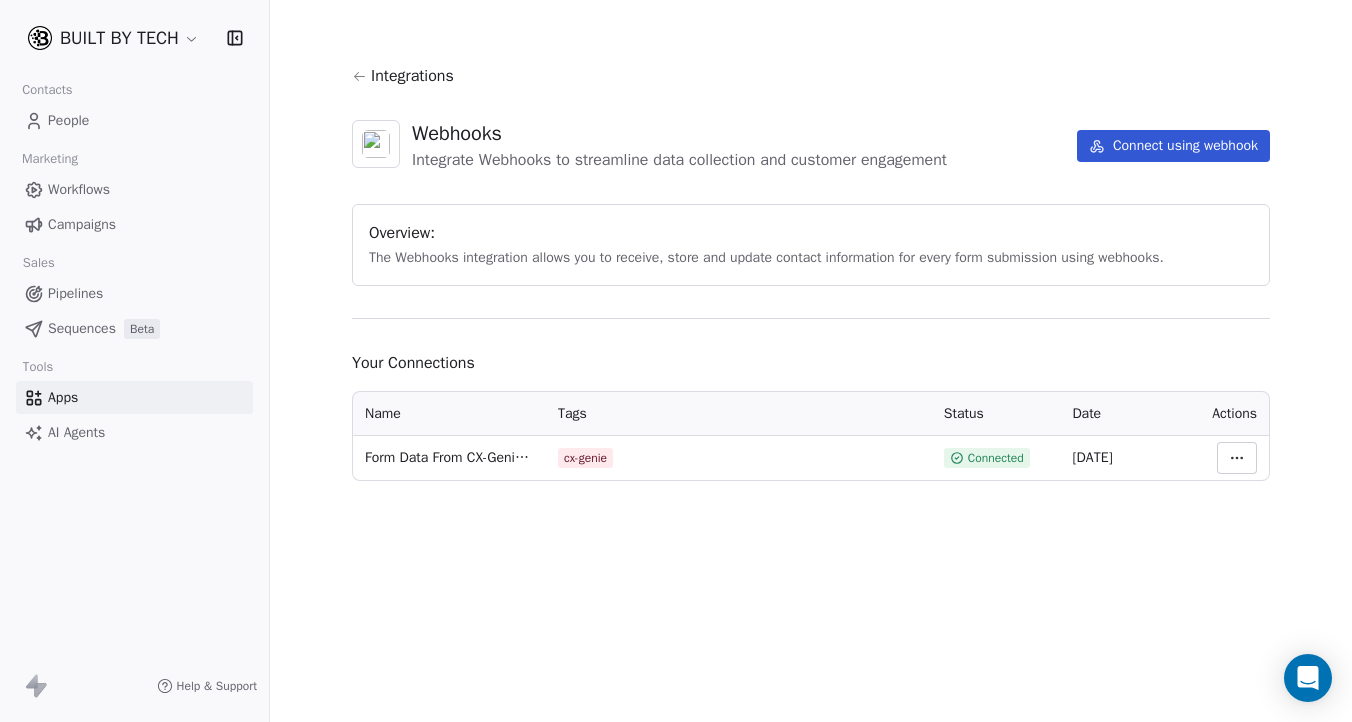click on "cx-genie" at bounding box center (585, 458) 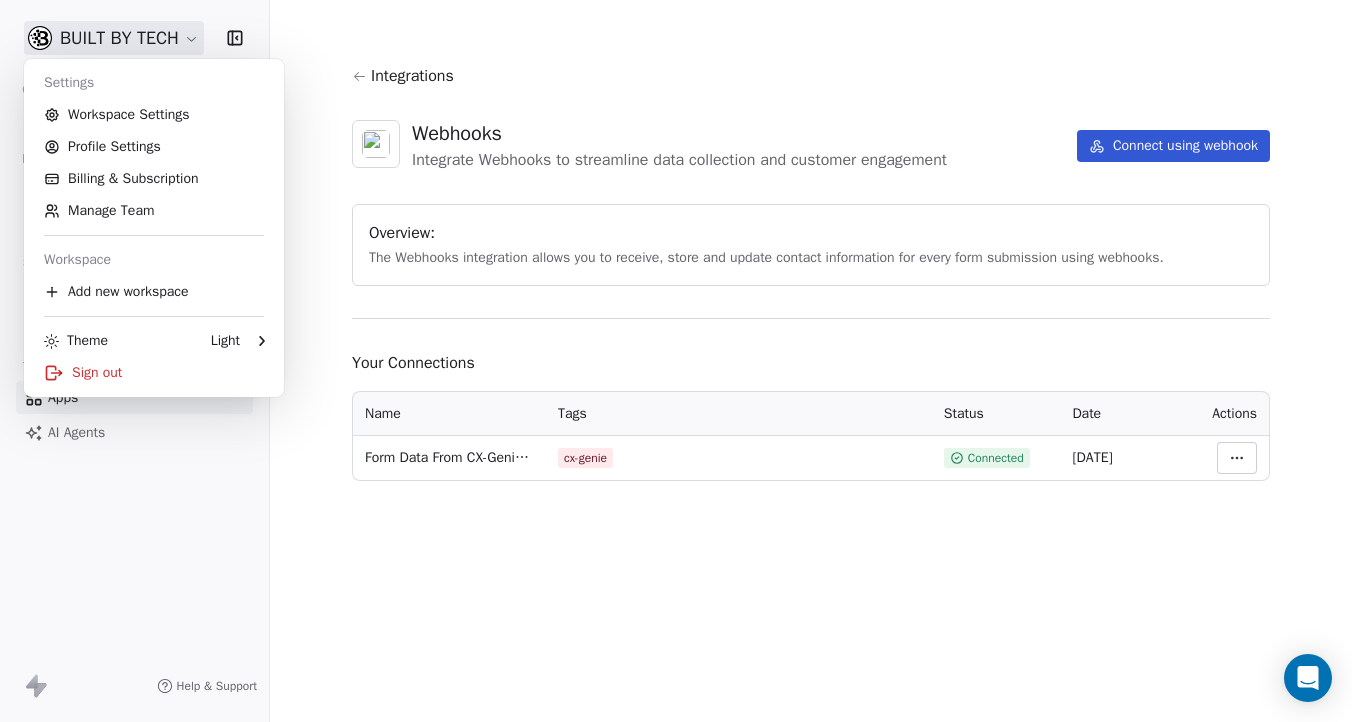 click on "BUILT BY TECH Contacts People Marketing Workflows Campaigns Sales Pipelines Sequences Beta Tools Apps AI Agents Help & Support Integrations Webhooks Integrate Webhooks to streamline data collection and customer engagement Connect using webhook Overview: The Webhooks integration allows you to receive, store and update contact information for every form submission using webhooks. Your Connections Name Tags Status Date Actions Form Data From CX-Genie App cx-genie Connected [DATE]
Settings Workspace Settings Profile Settings Billing & Subscription Manage Team   Workspace Add new workspace Theme Light Sign out" at bounding box center [676, 361] 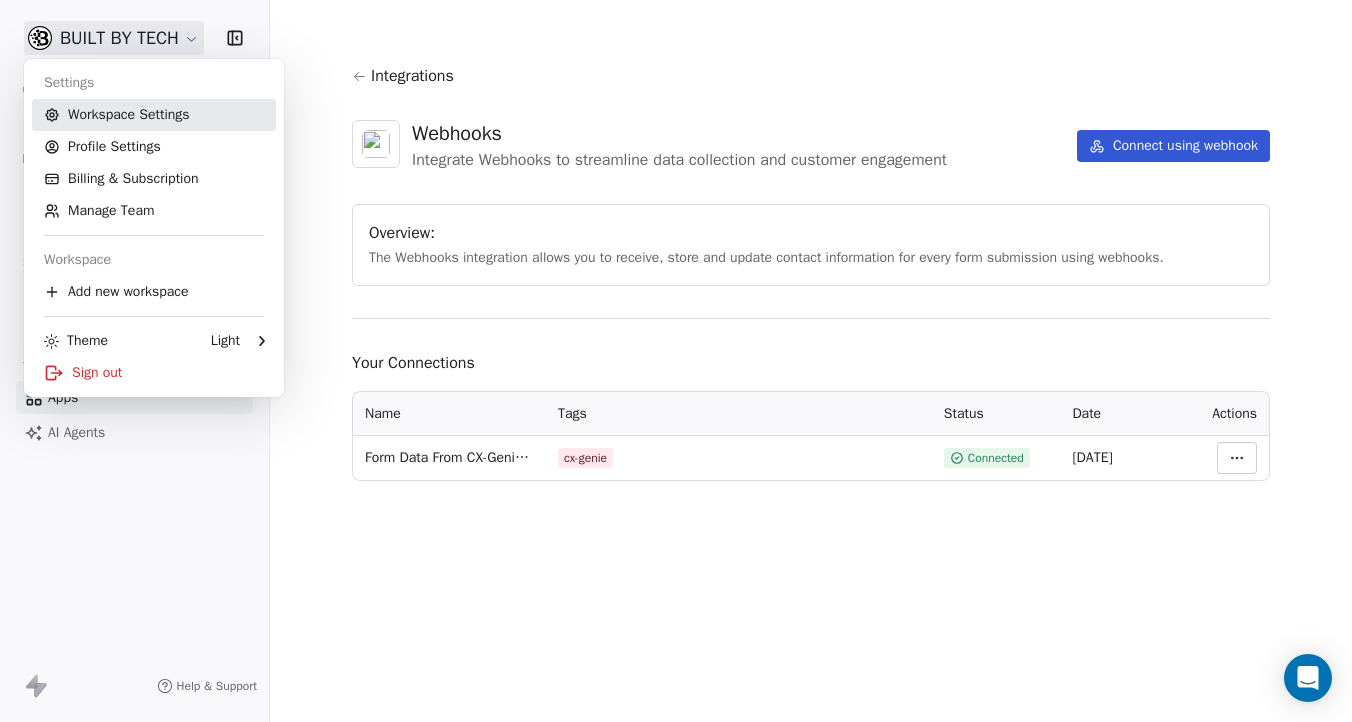 click on "Workspace Settings" at bounding box center (154, 115) 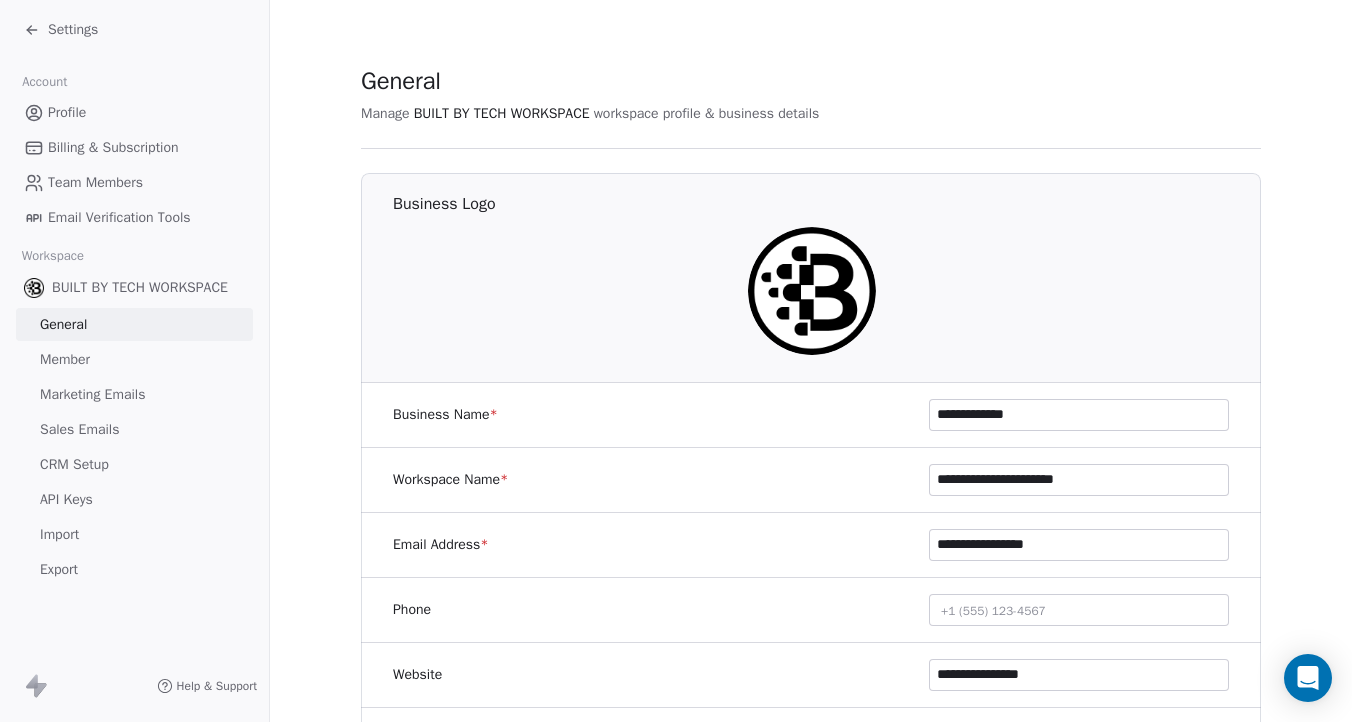 click on "API Keys" at bounding box center [66, 499] 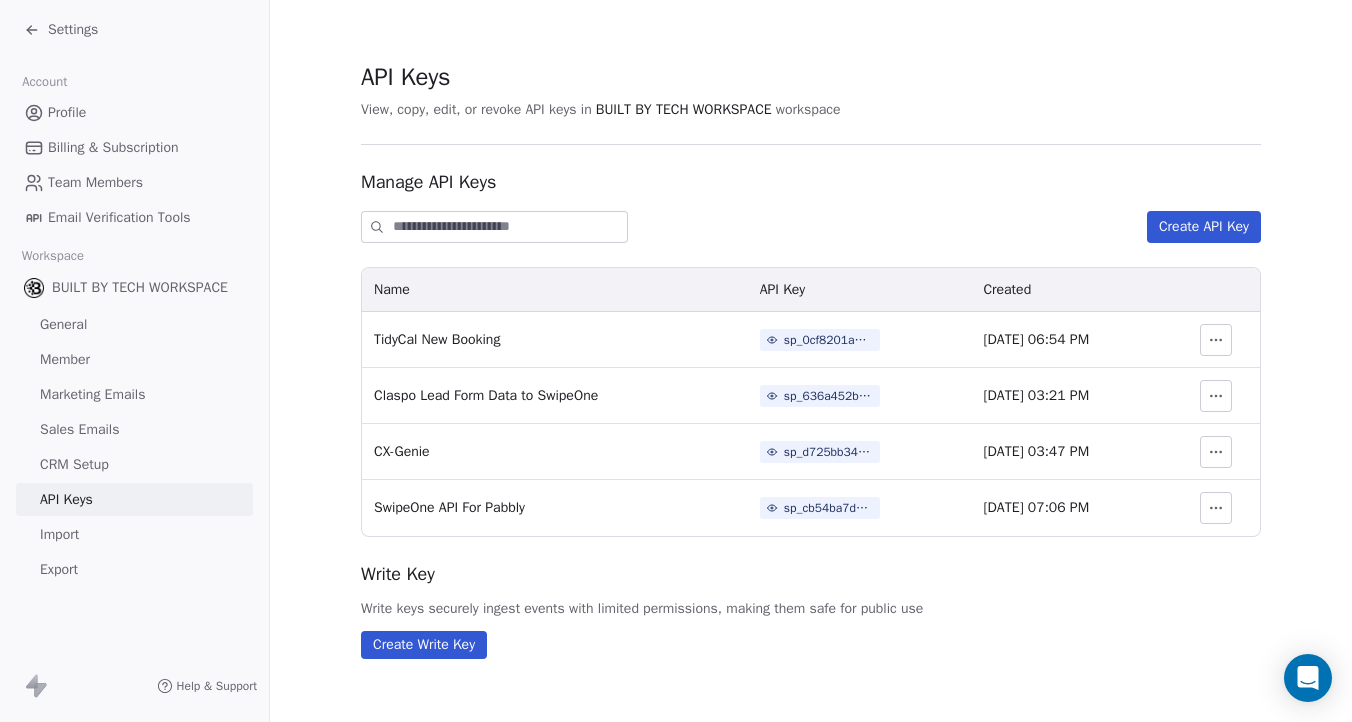 scroll, scrollTop: 5, scrollLeft: 0, axis: vertical 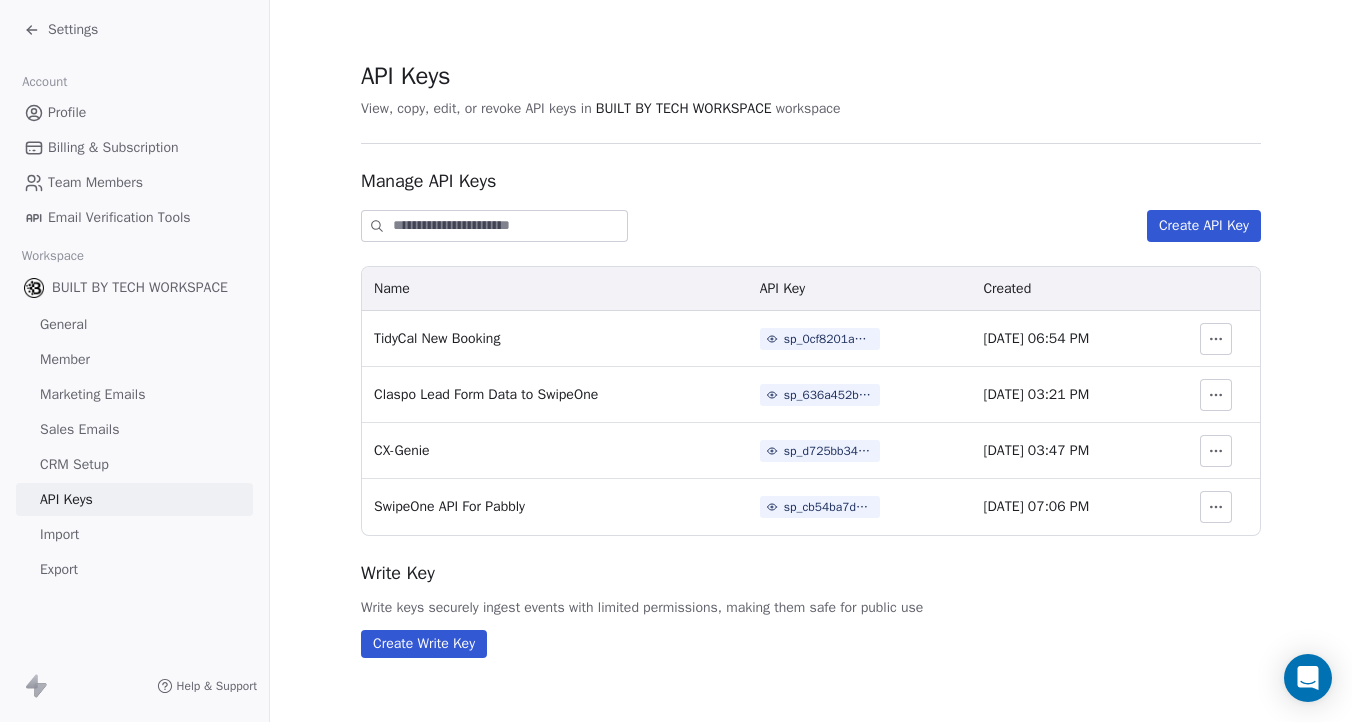 click at bounding box center (1216, 507) 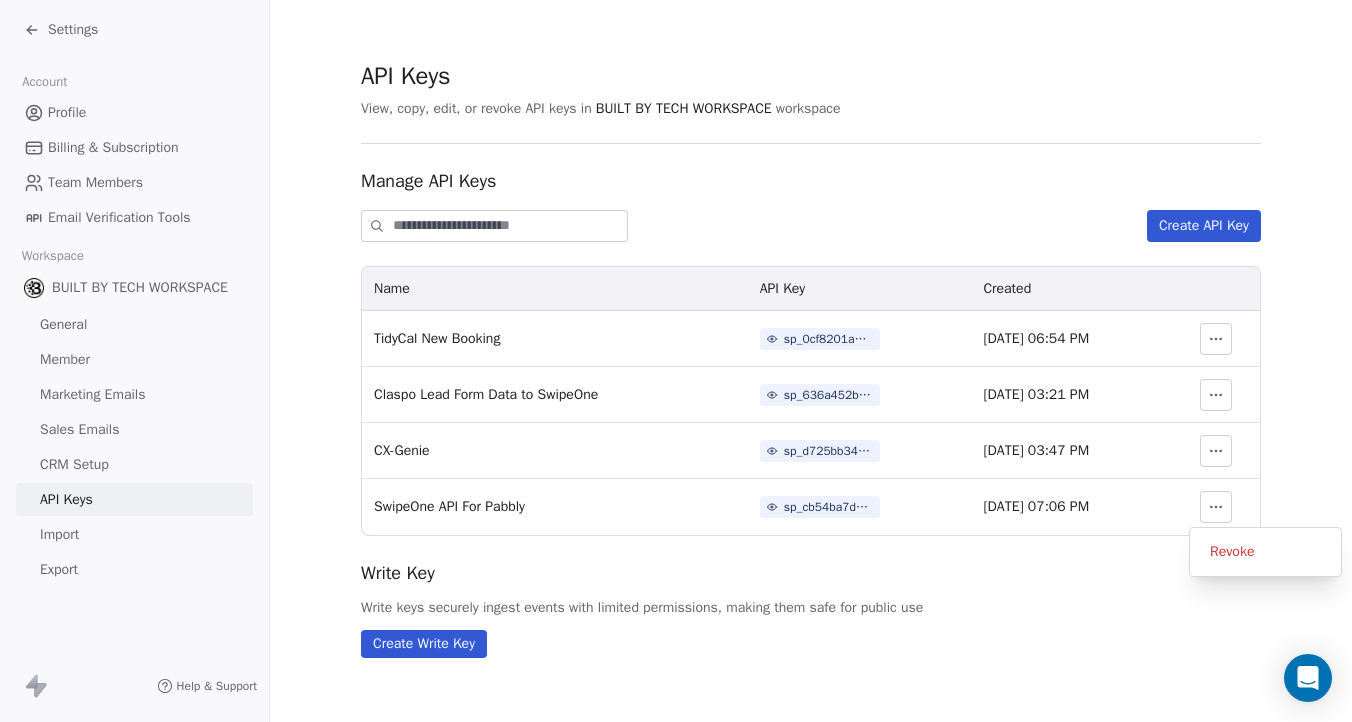 click on "Write Key" at bounding box center [811, 573] 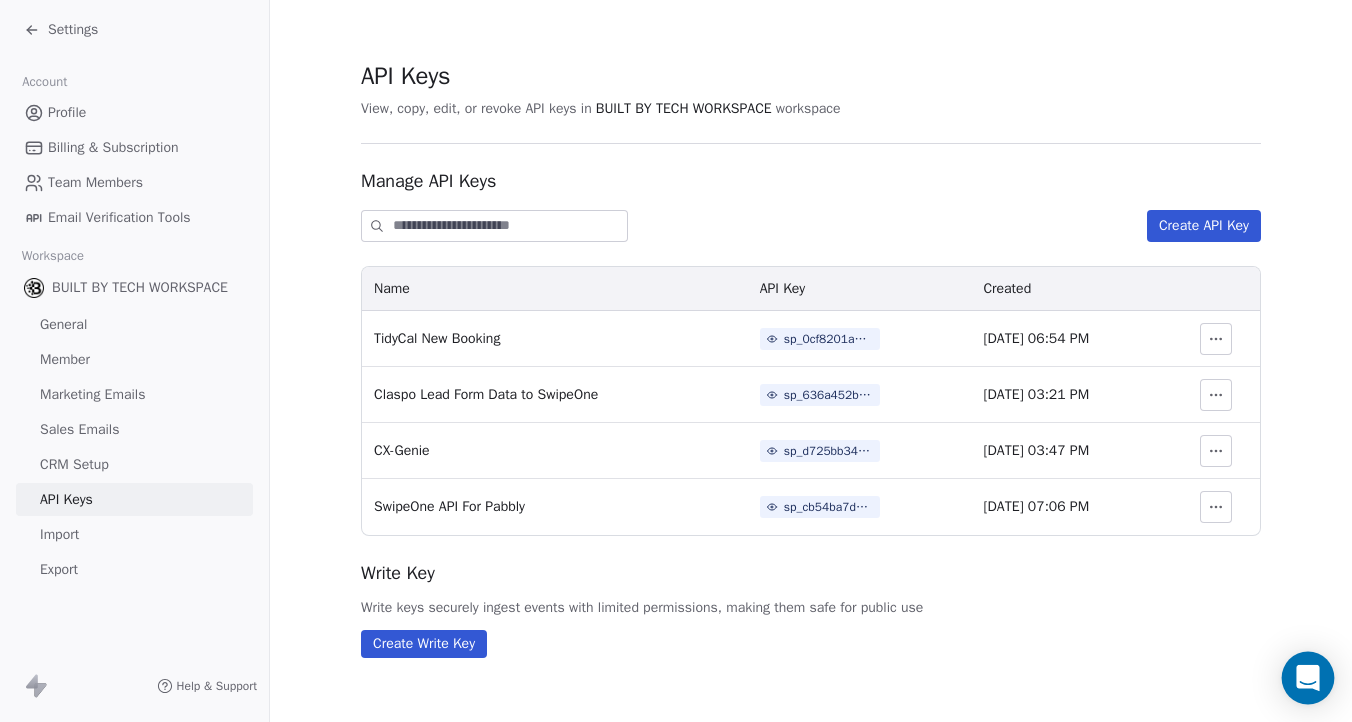 click 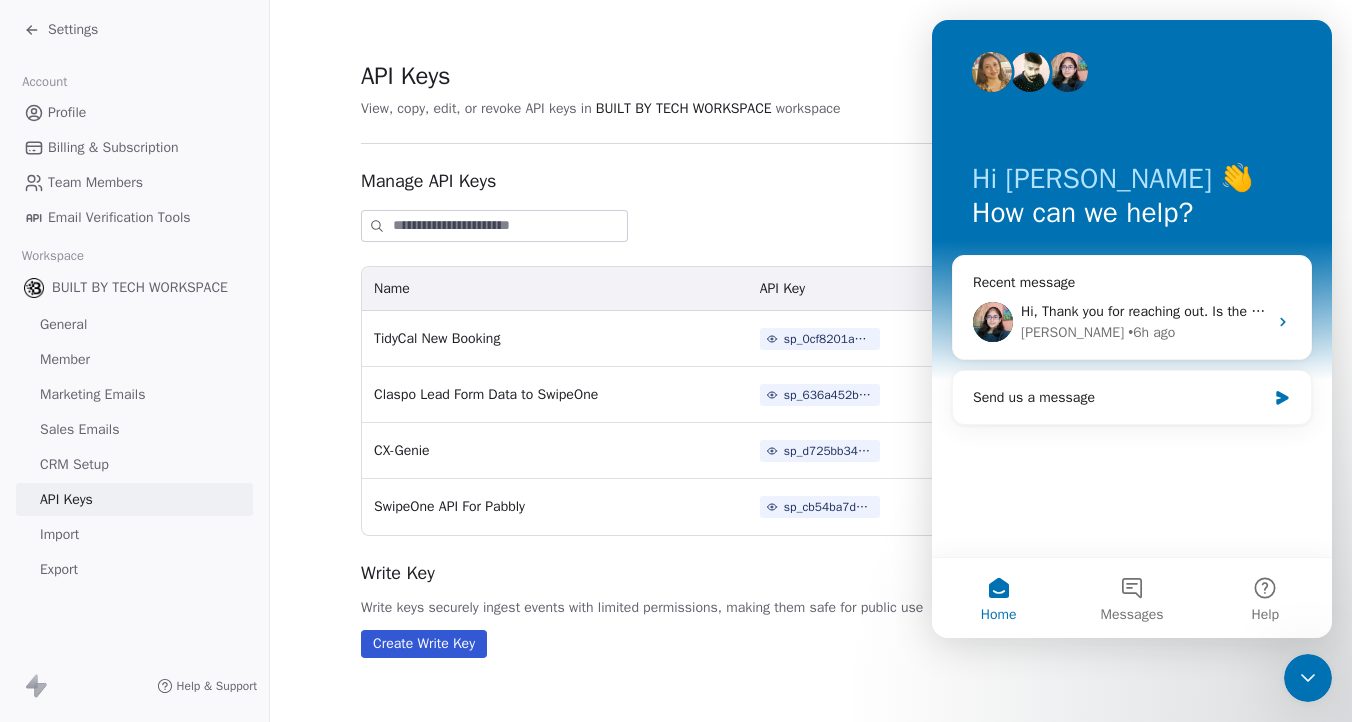 scroll, scrollTop: 0, scrollLeft: 0, axis: both 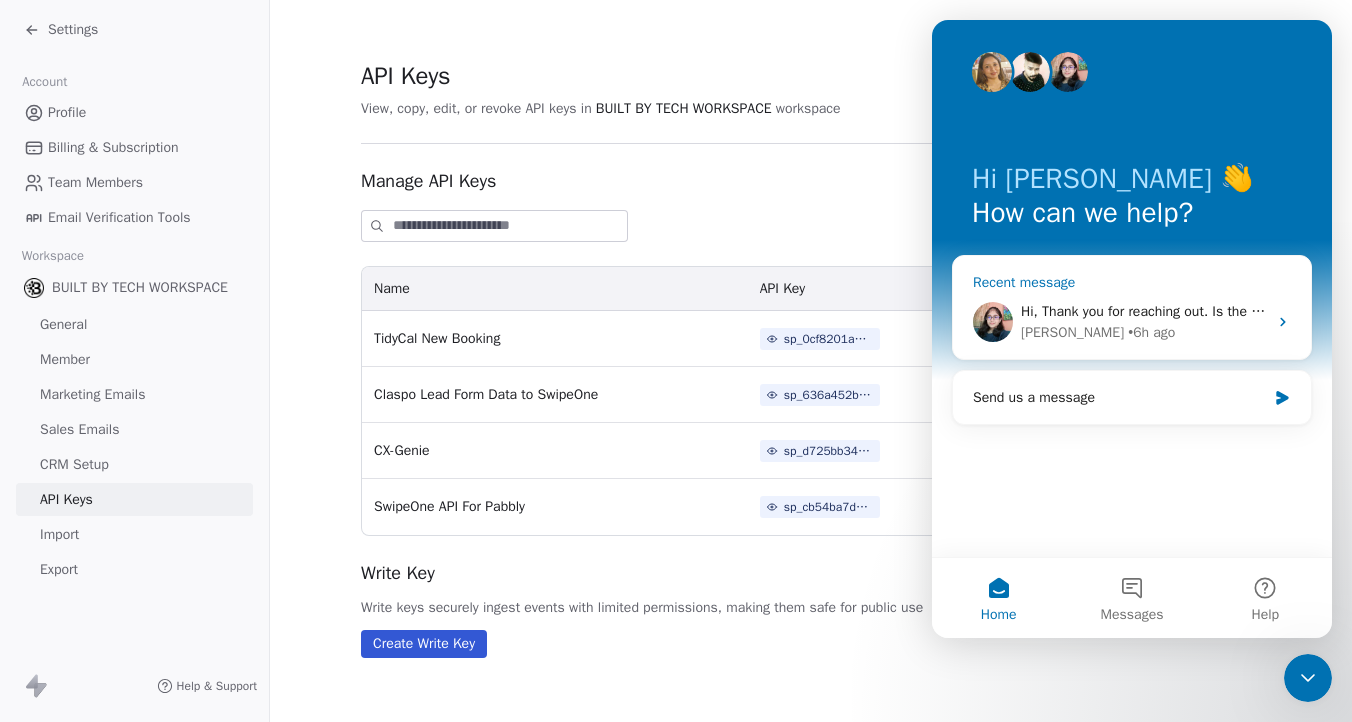 click on "Hi,   Thank you for reaching out.   Is the issue you're experiencing related to this connected webhook ?   Please provide more details on how the form (in CX Genie) and the webhook connection is made.   And also share the live form link for testing." at bounding box center [1762, 311] 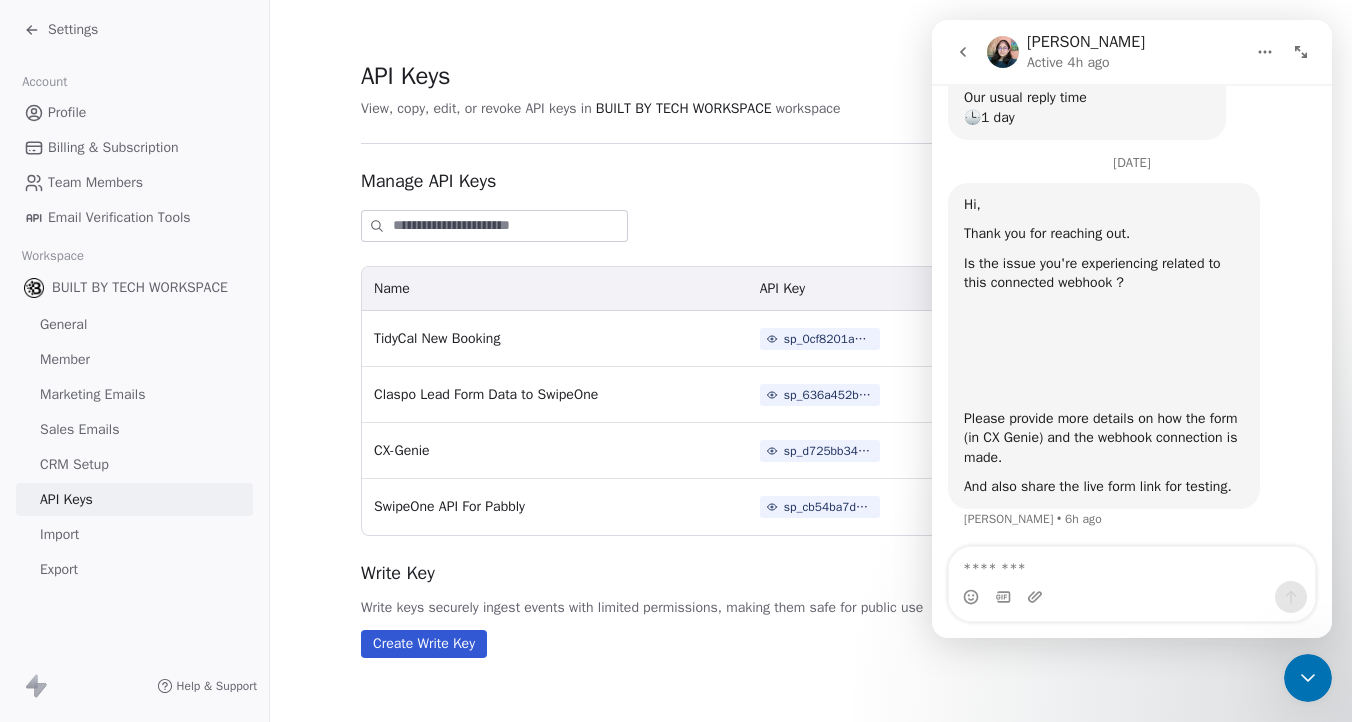 scroll, scrollTop: 327, scrollLeft: 0, axis: vertical 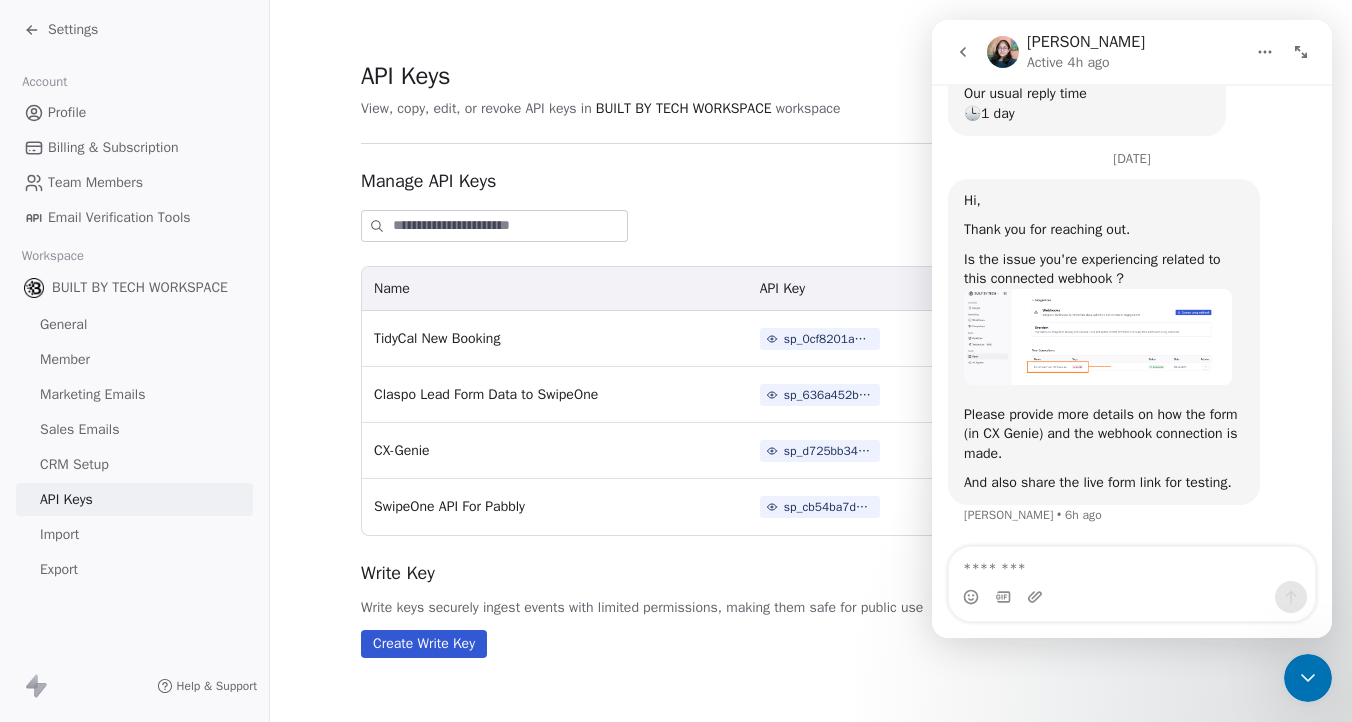 click on "API Keys" at bounding box center (811, 76) 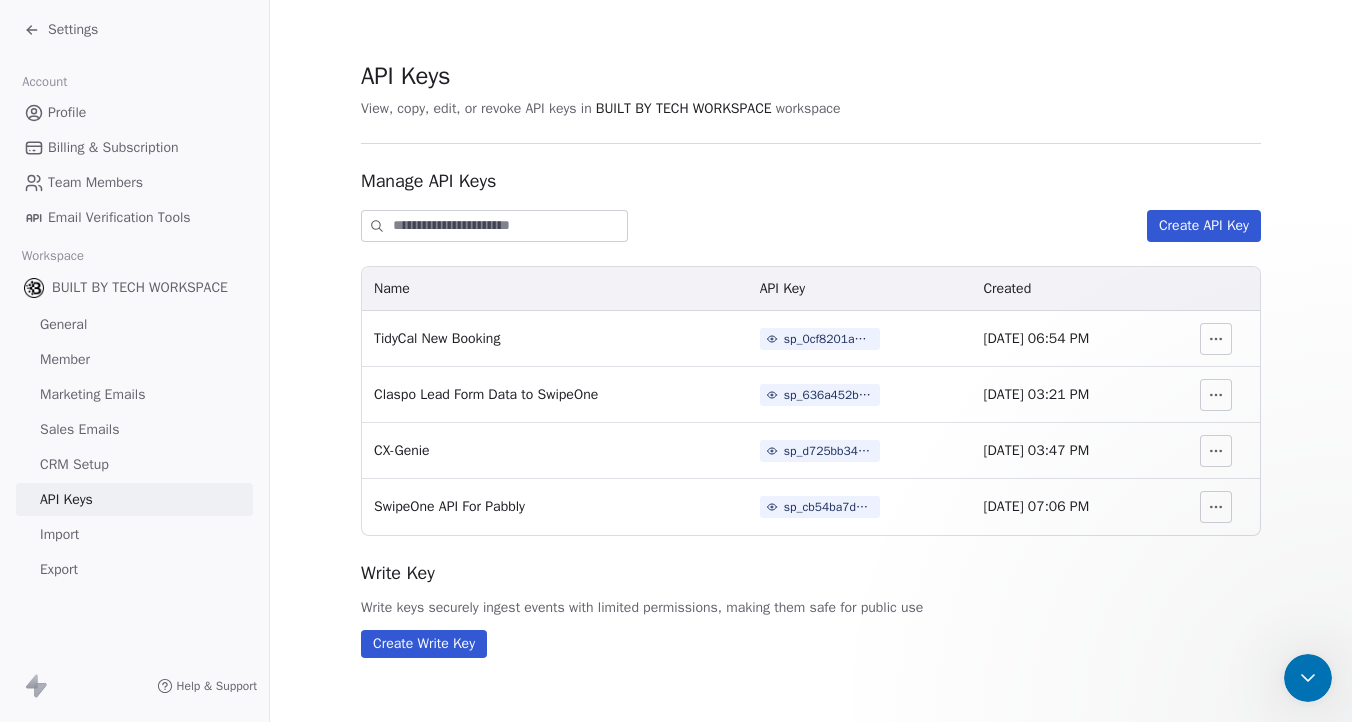 scroll, scrollTop: 0, scrollLeft: 0, axis: both 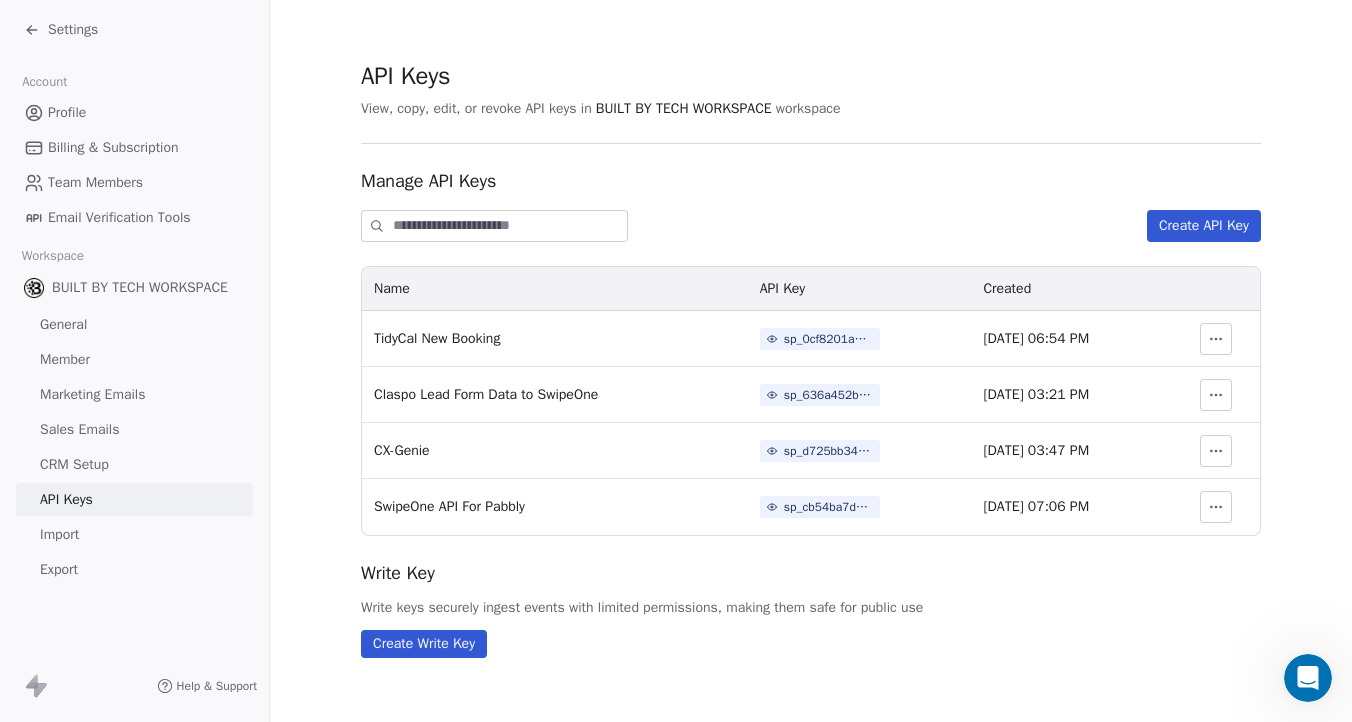 click 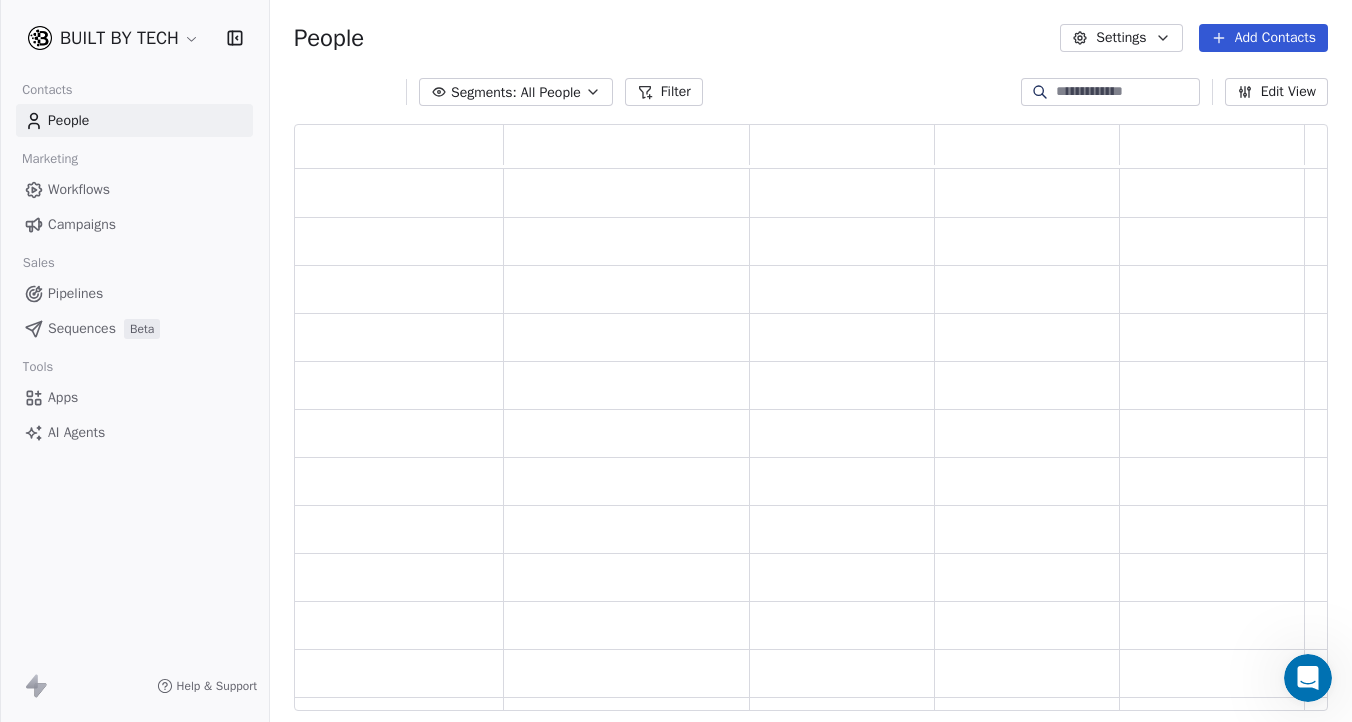 scroll, scrollTop: 15, scrollLeft: 16, axis: both 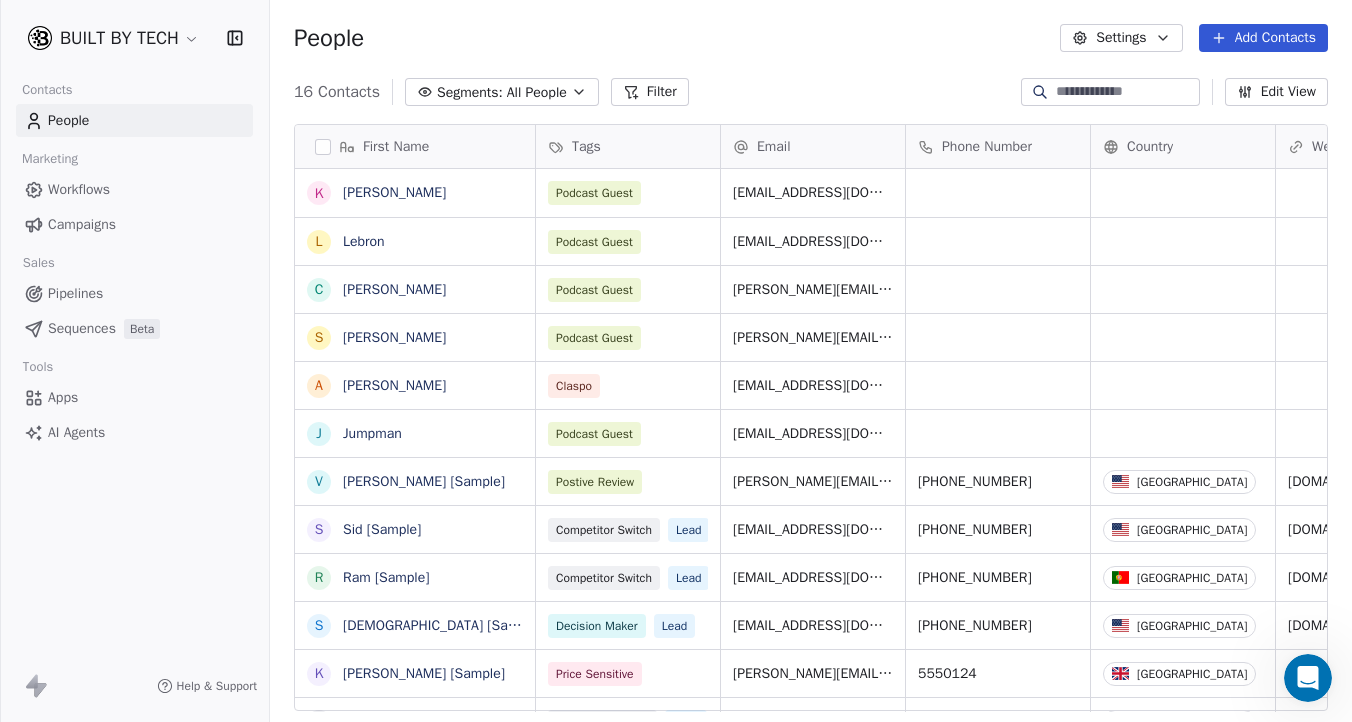 click on "Apps" at bounding box center [63, 397] 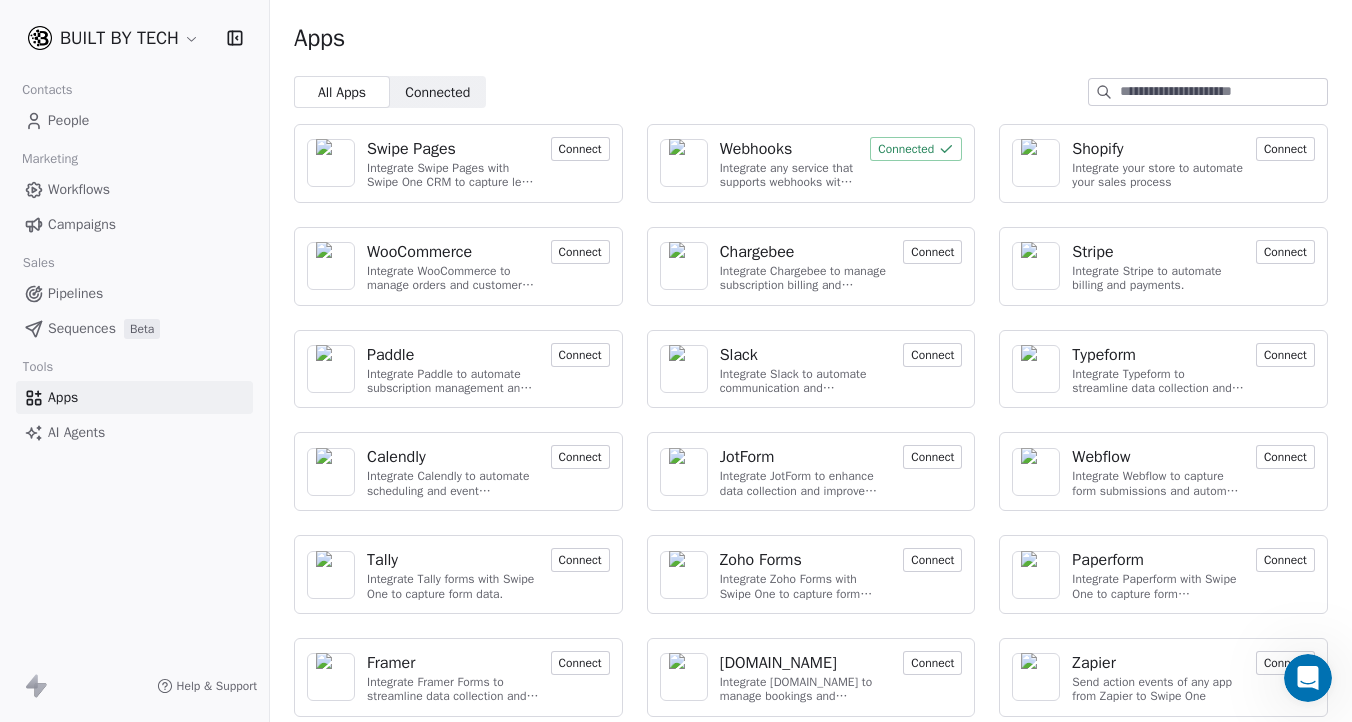 click on "Connected" at bounding box center (916, 149) 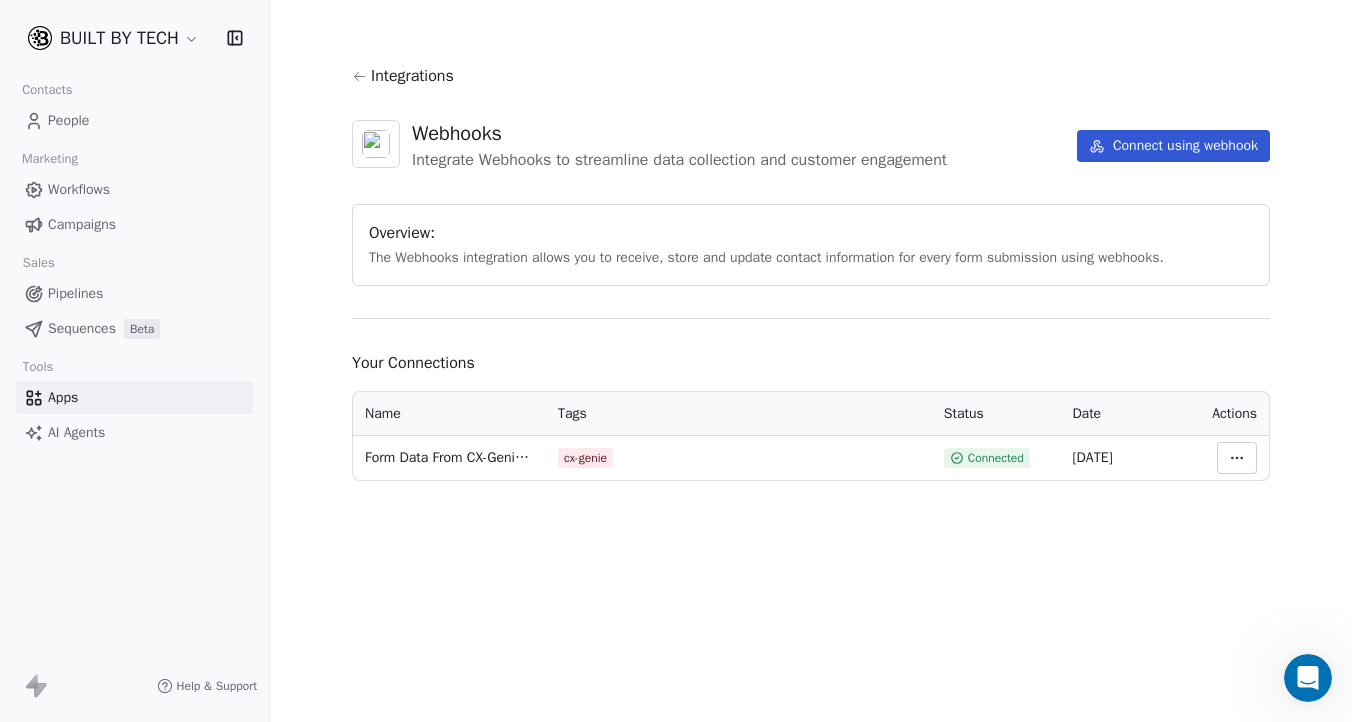 click on "Connect using webhook" at bounding box center [1173, 146] 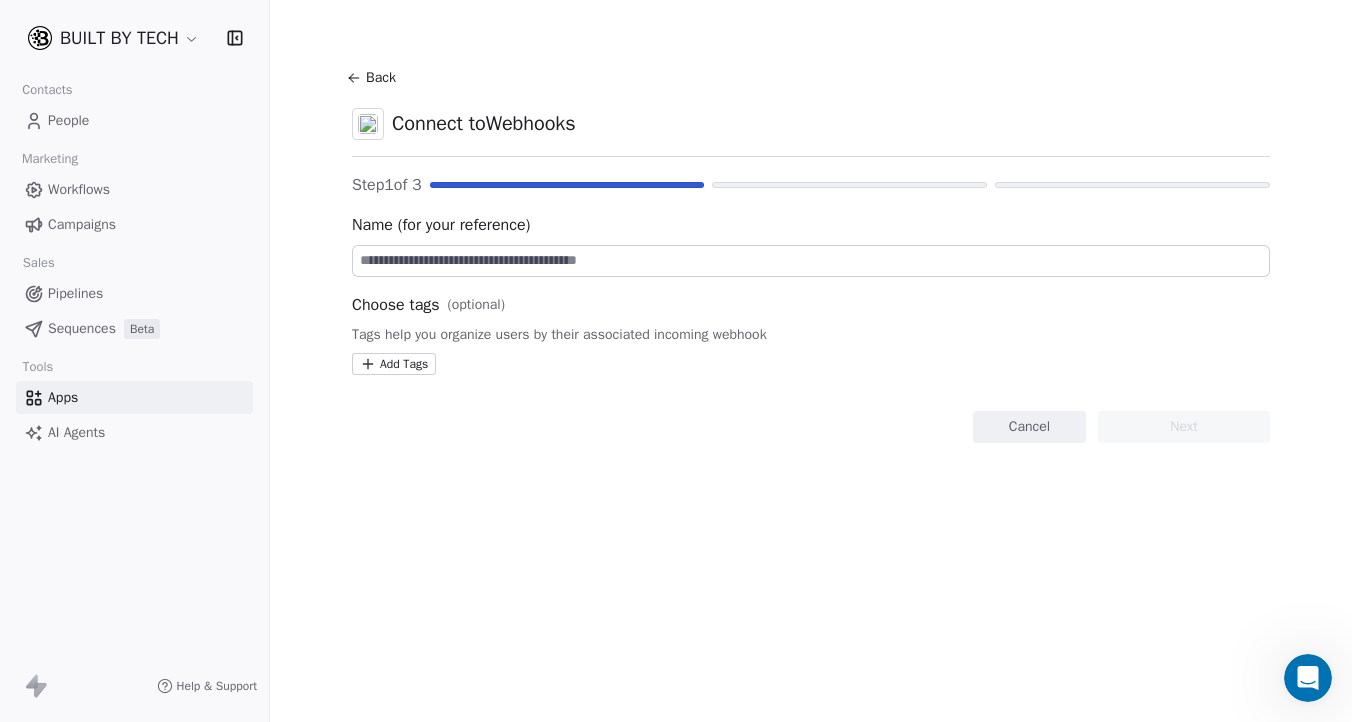 click on "Back" at bounding box center (374, 78) 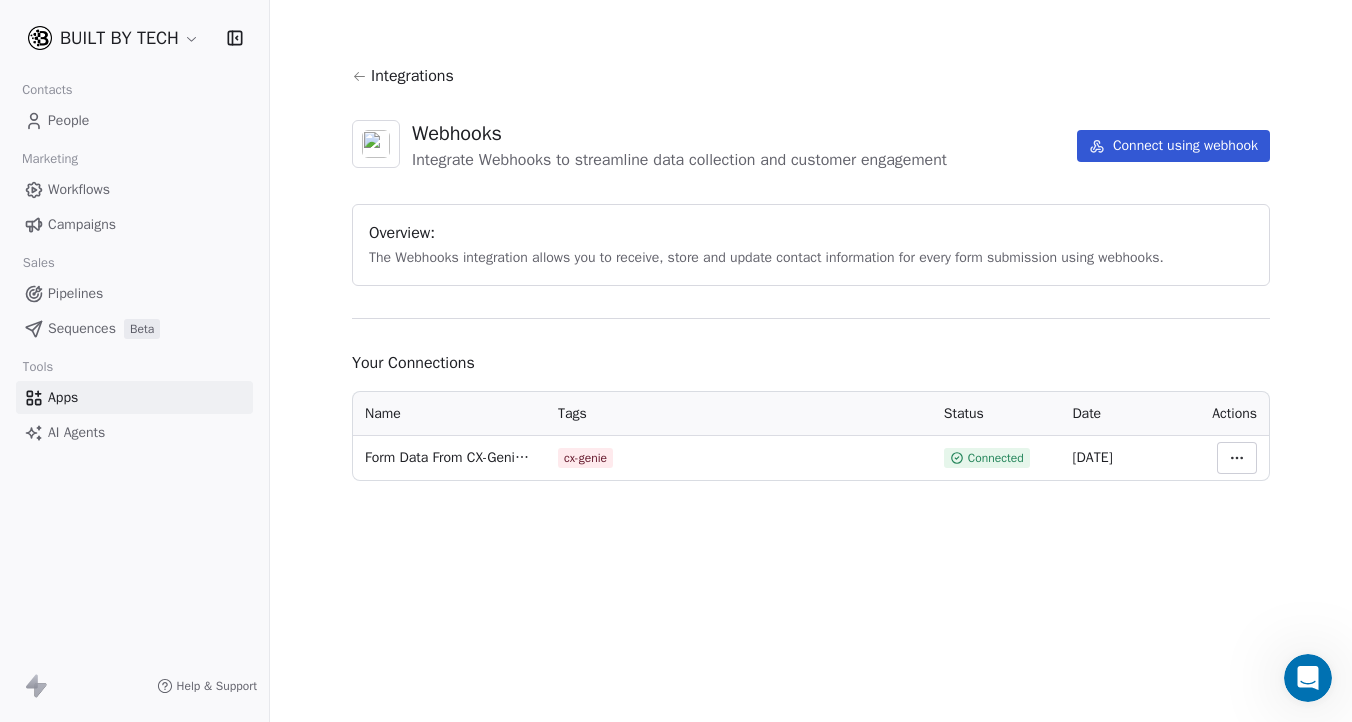 click on "BUILT BY TECH Contacts People Marketing Workflows Campaigns Sales Pipelines Sequences Beta Tools Apps AI Agents Help & Support Integrations Webhooks Integrate Webhooks to streamline data collection and customer engagement Connect using webhook Overview: The Webhooks integration allows you to receive, store and update contact information for every form submission using webhooks. Your Connections Name Tags Status Date Actions Form Data From CX-Genie App cx-genie Connected [DATE]" at bounding box center [676, 361] 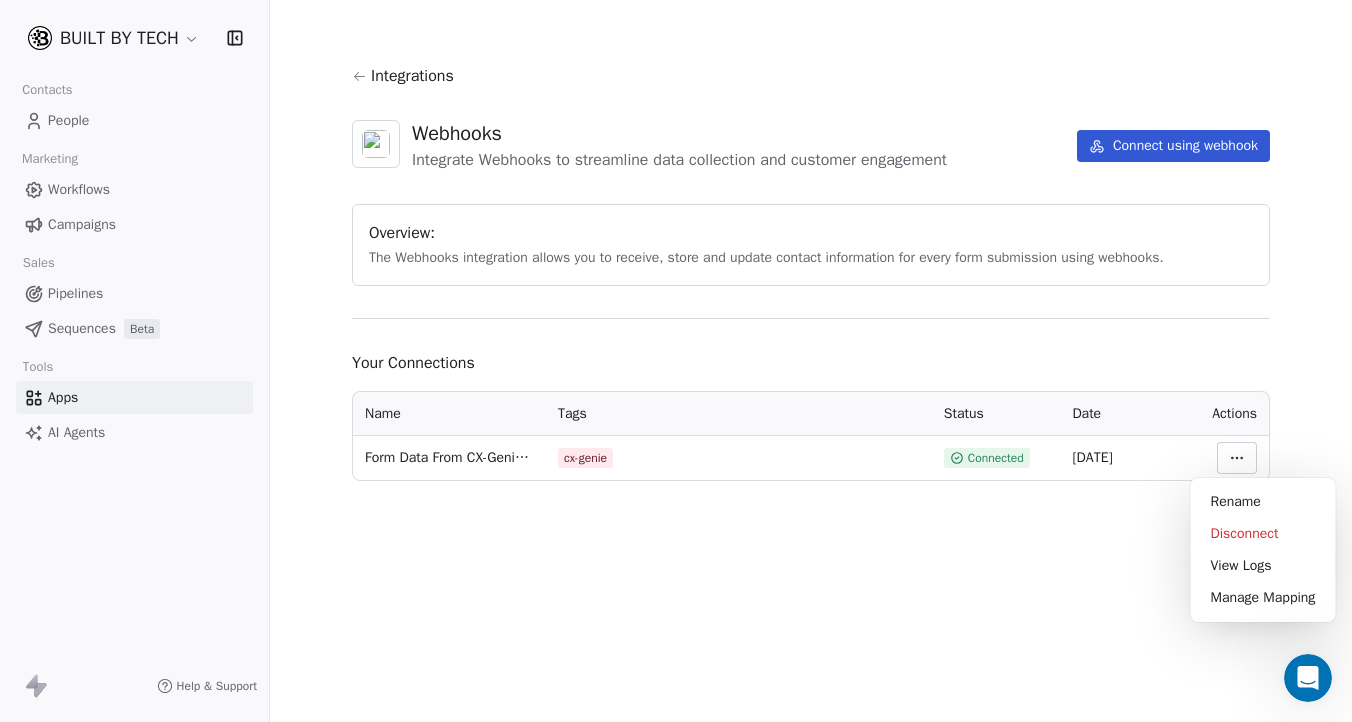 click on "BUILT BY TECH Contacts People Marketing Workflows Campaigns Sales Pipelines Sequences Beta Tools Apps AI Agents Help & Support Integrations Webhooks Integrate Webhooks to streamline data collection and customer engagement Connect using webhook Overview: The Webhooks integration allows you to receive, store and update contact information for every form submission using webhooks. Your Connections Name Tags Status Date Actions Form Data From CX-Genie App cx-genie Connected [DATE]   Rename Disconnect View Logs Manage Mapping" at bounding box center (676, 361) 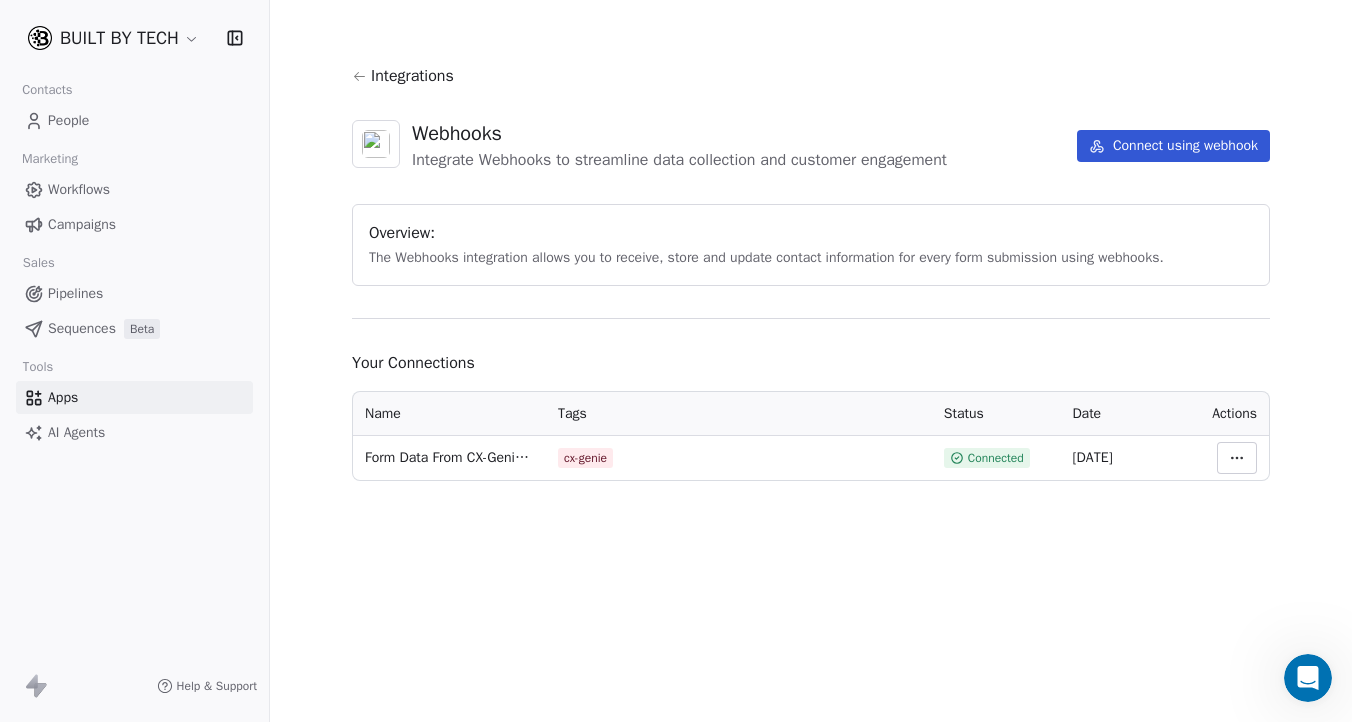 click on "BUILT BY TECH Contacts People Marketing Workflows Campaigns Sales Pipelines Sequences Beta Tools Apps AI Agents Help & Support Integrations Webhooks Integrate Webhooks to streamline data collection and customer engagement Connect using webhook Overview: The Webhooks integration allows you to receive, store and update contact information for every form submission using webhooks. Your Connections Name Tags Status Date Actions Form Data From CX-Genie App cx-genie Connected [DATE]" at bounding box center (676, 361) 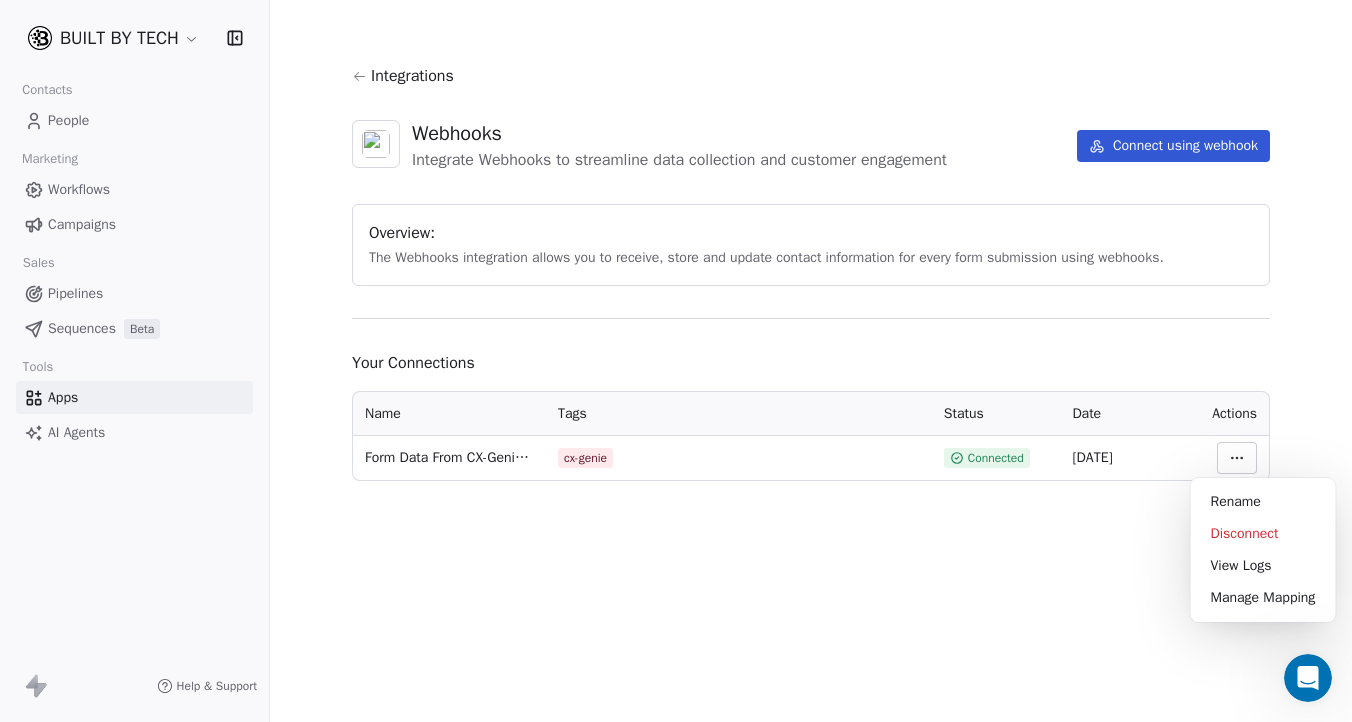 click on "BUILT BY TECH Contacts People Marketing Workflows Campaigns Sales Pipelines Sequences Beta Tools Apps AI Agents Help & Support Integrations Webhooks Integrate Webhooks to streamline data collection and customer engagement Connect using webhook Overview: The Webhooks integration allows you to receive, store and update contact information for every form submission using webhooks. Your Connections Name Tags Status Date Actions Form Data From CX-Genie App cx-genie Connected [DATE]   Rename Disconnect View Logs Manage Mapping" at bounding box center (676, 361) 